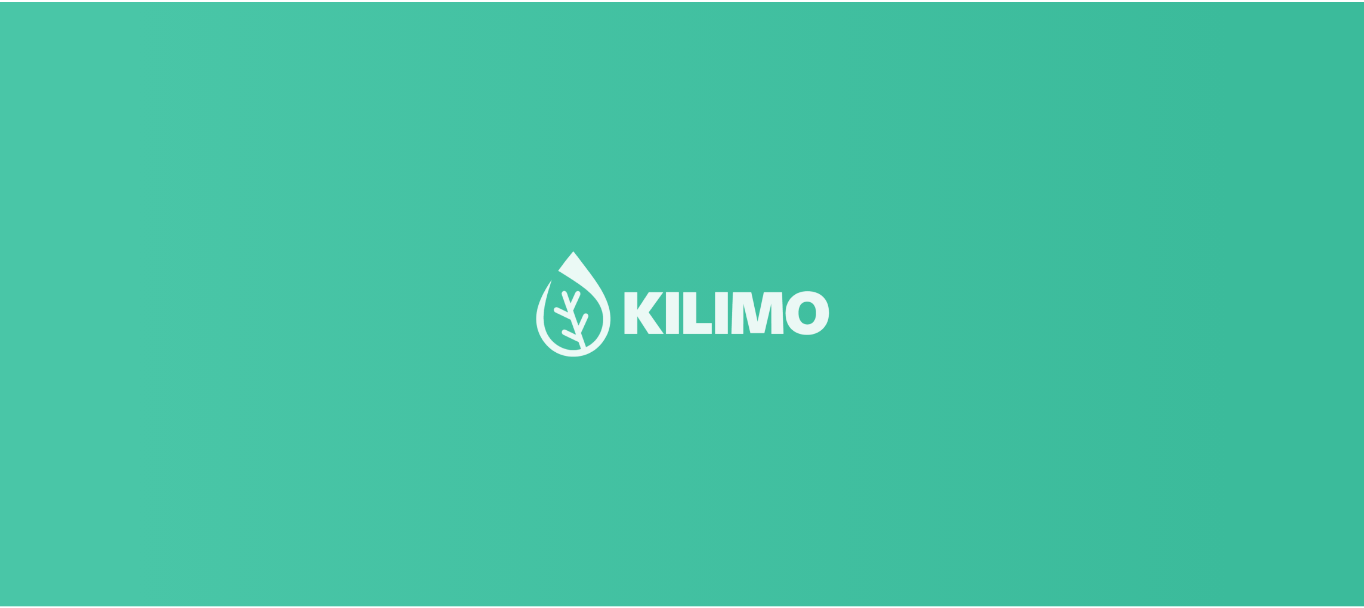 scroll, scrollTop: 0, scrollLeft: 0, axis: both 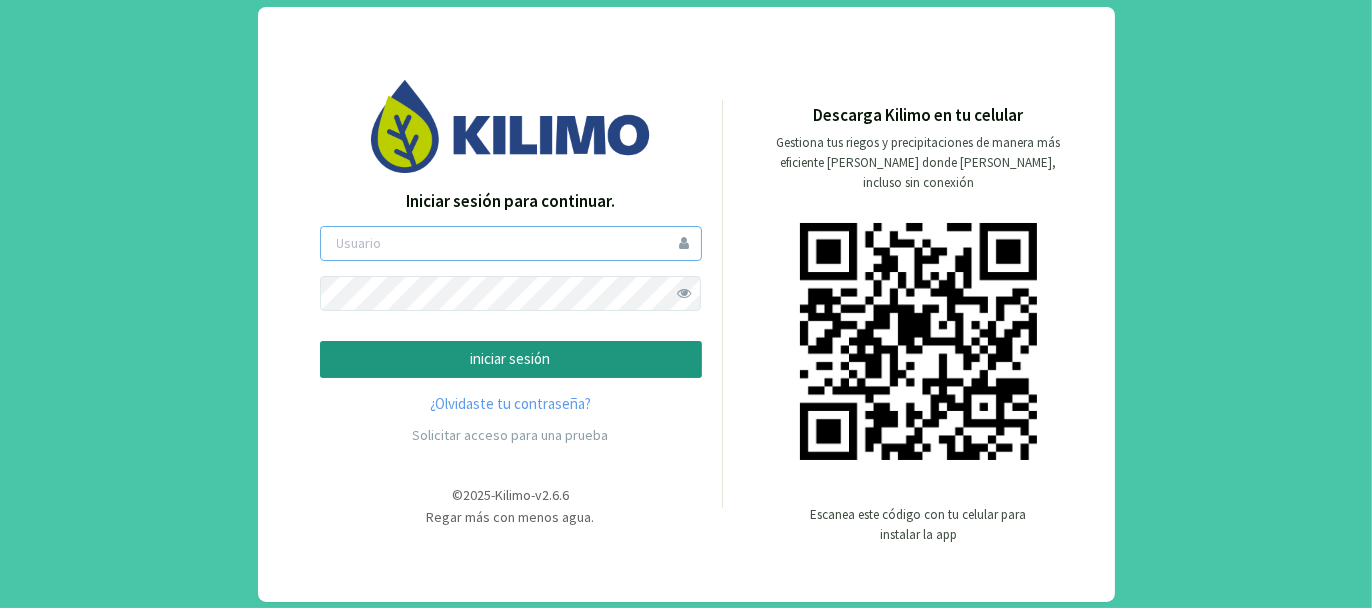 type on "tacchi" 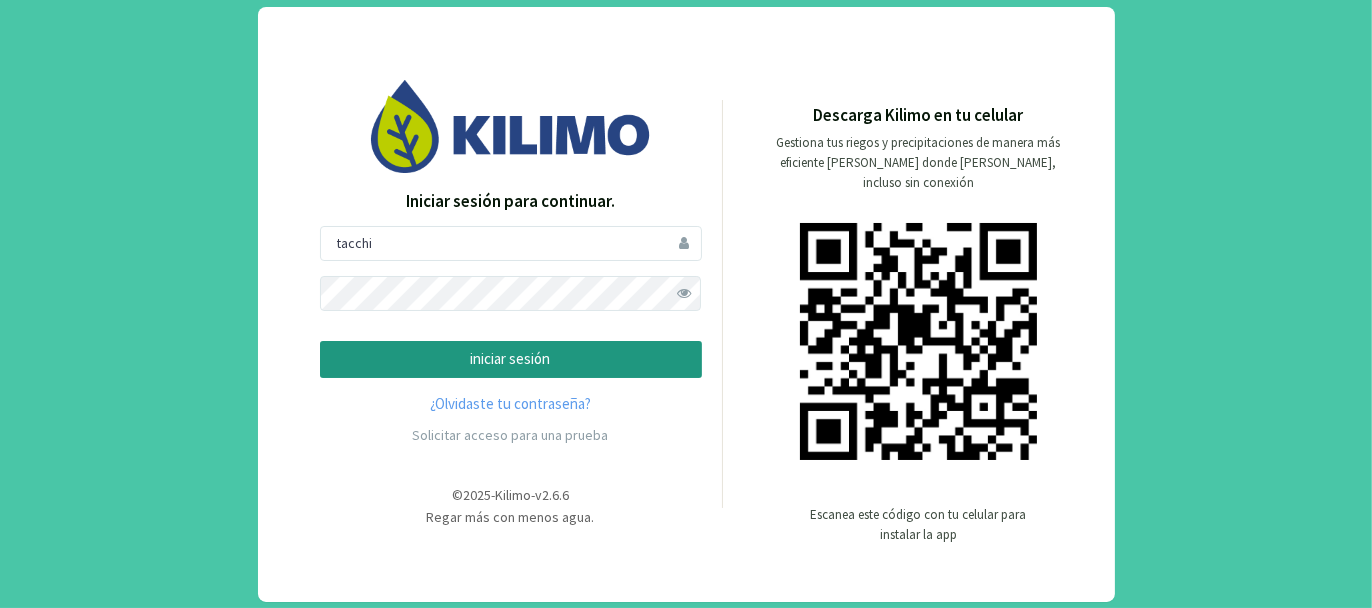 click on "iniciar sesión" 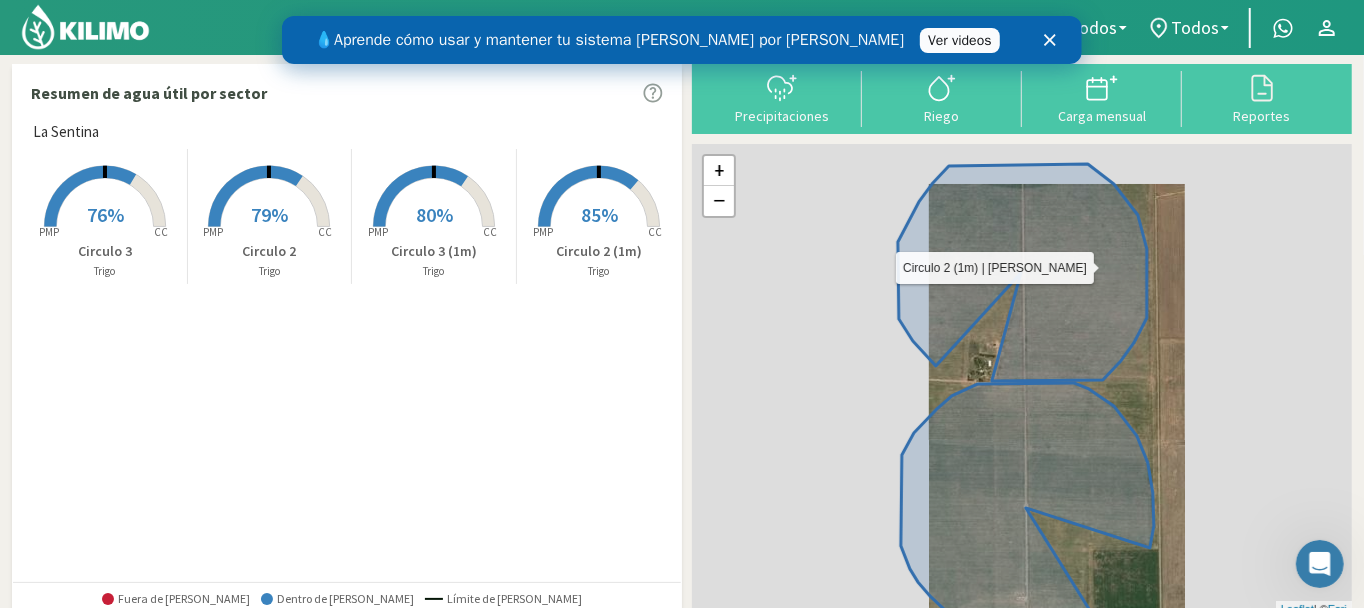 scroll, scrollTop: 0, scrollLeft: 0, axis: both 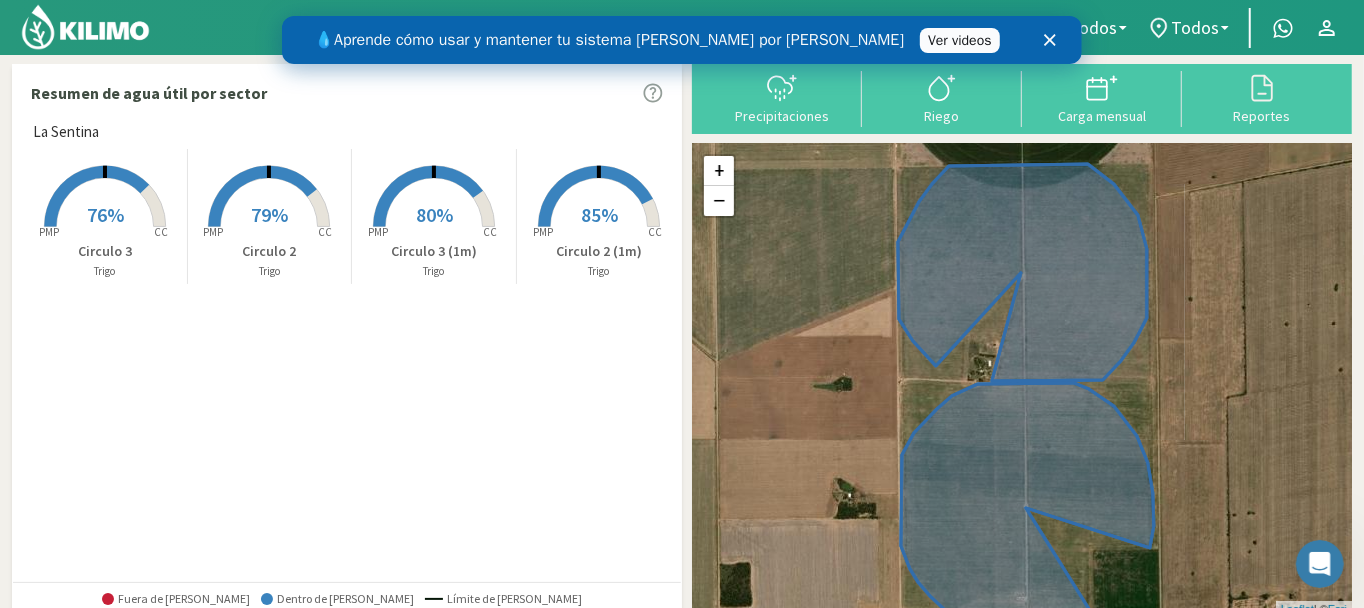 click 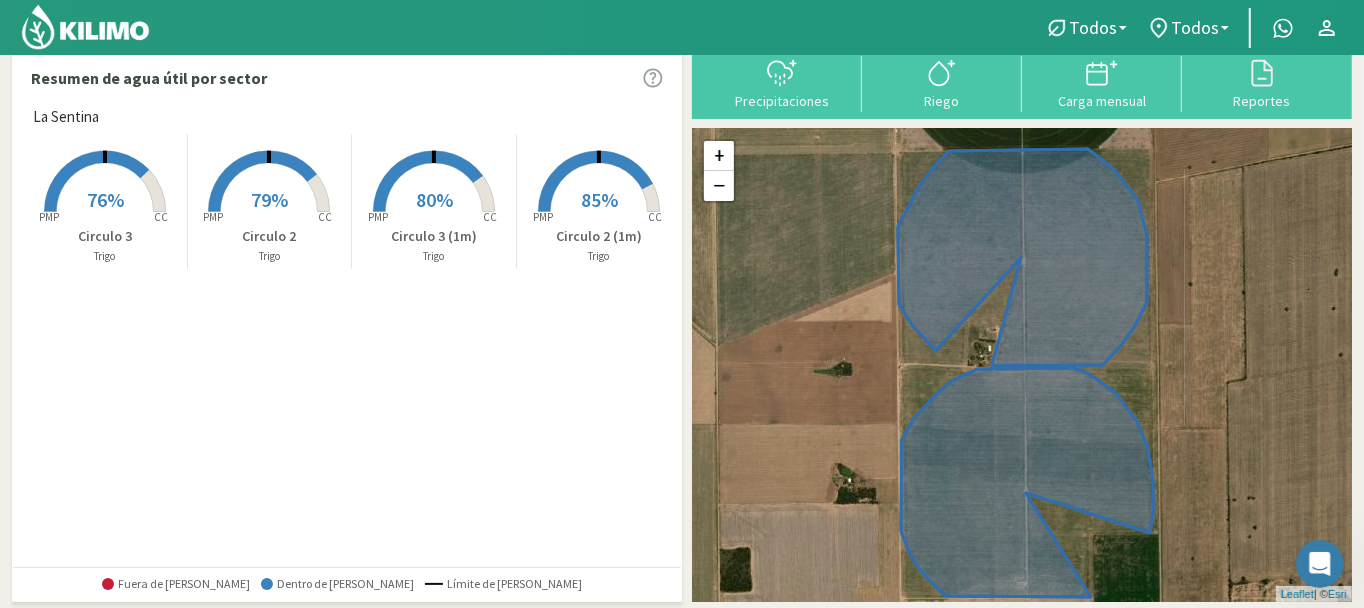scroll, scrollTop: 0, scrollLeft: 0, axis: both 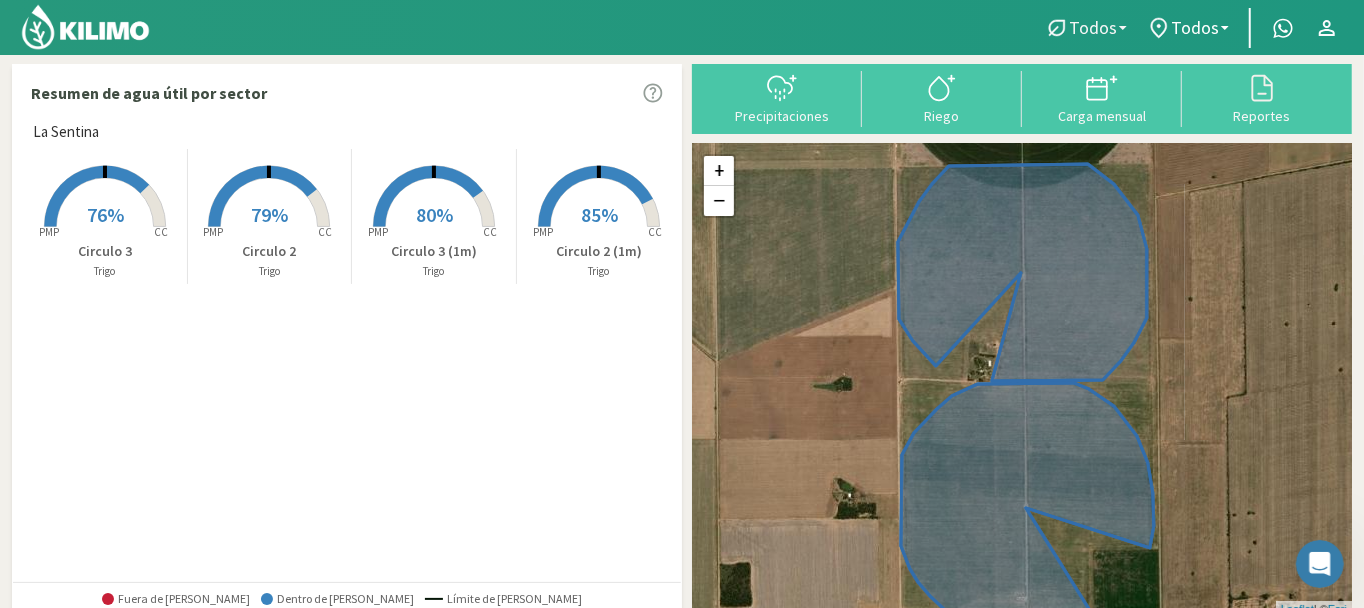click on "Todos" 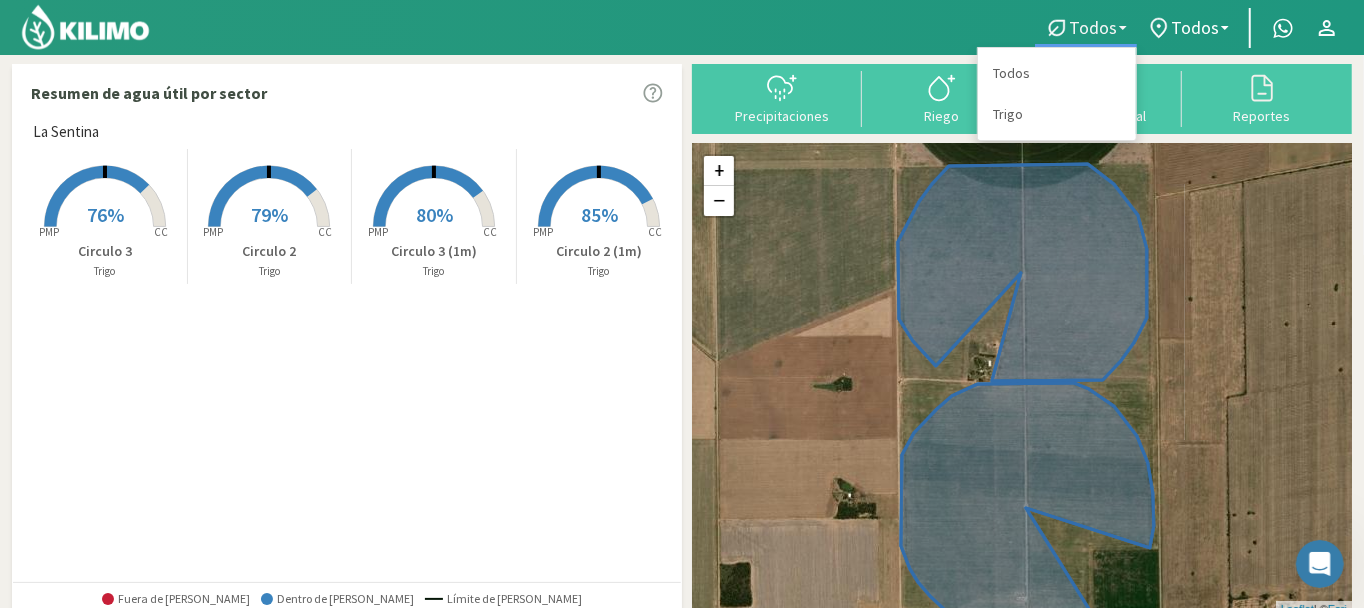 click on "Todos" 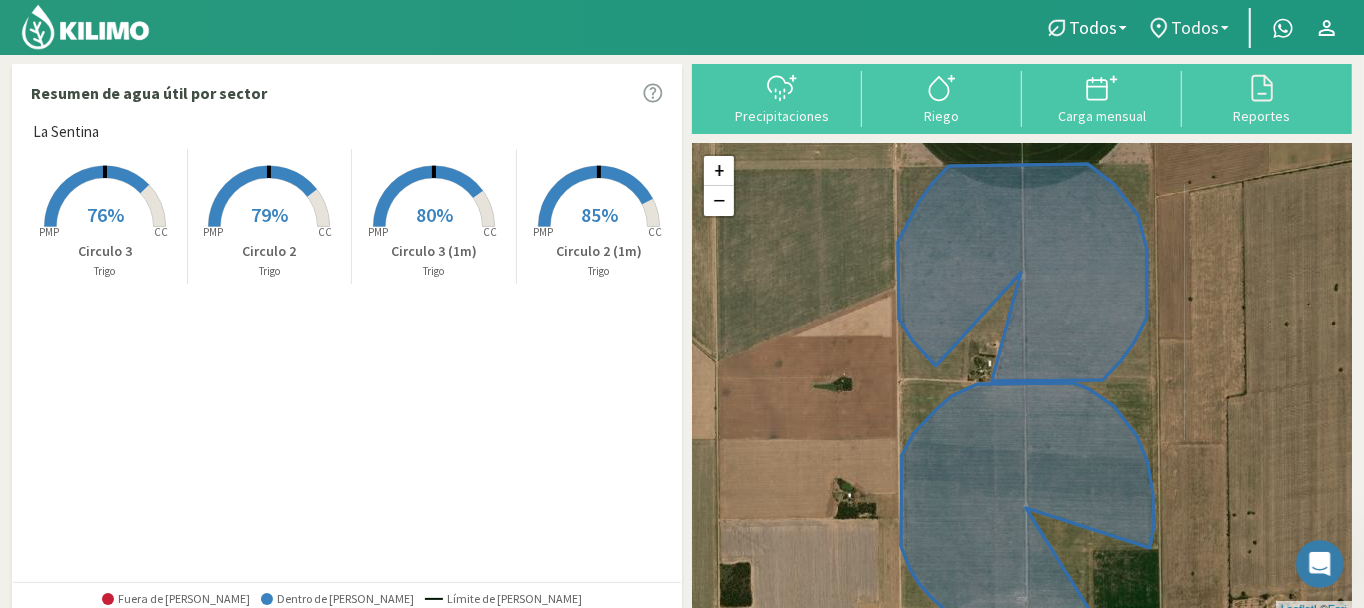click on "Todos" 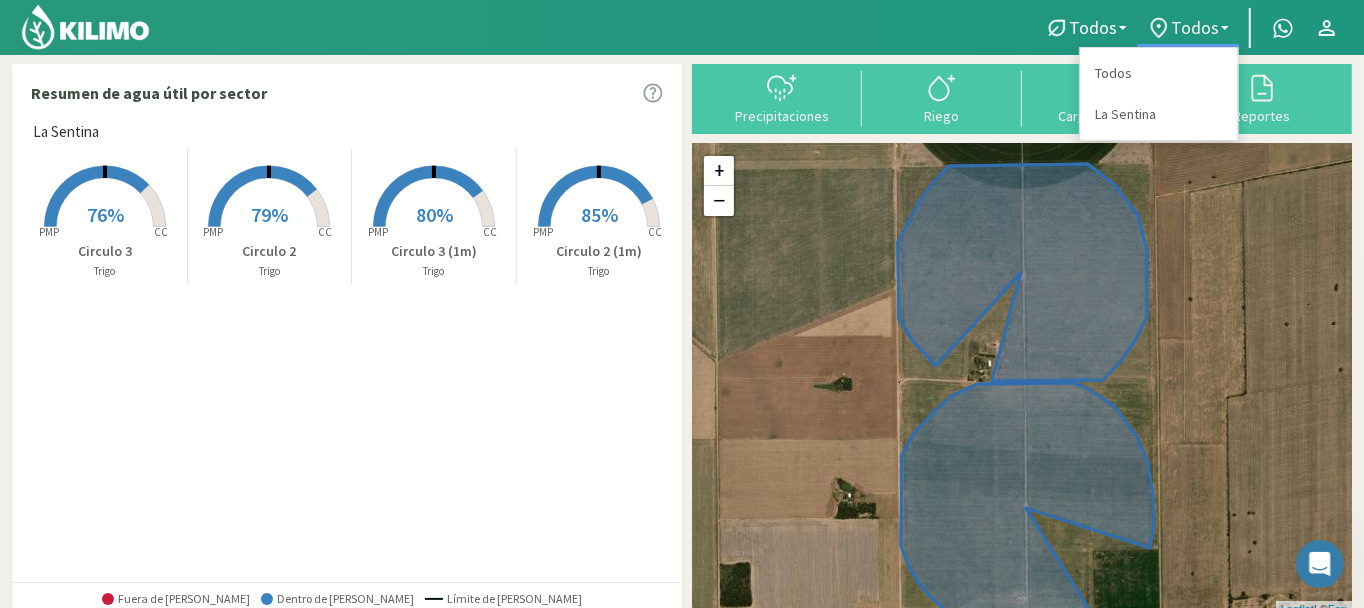 click on "Todos" 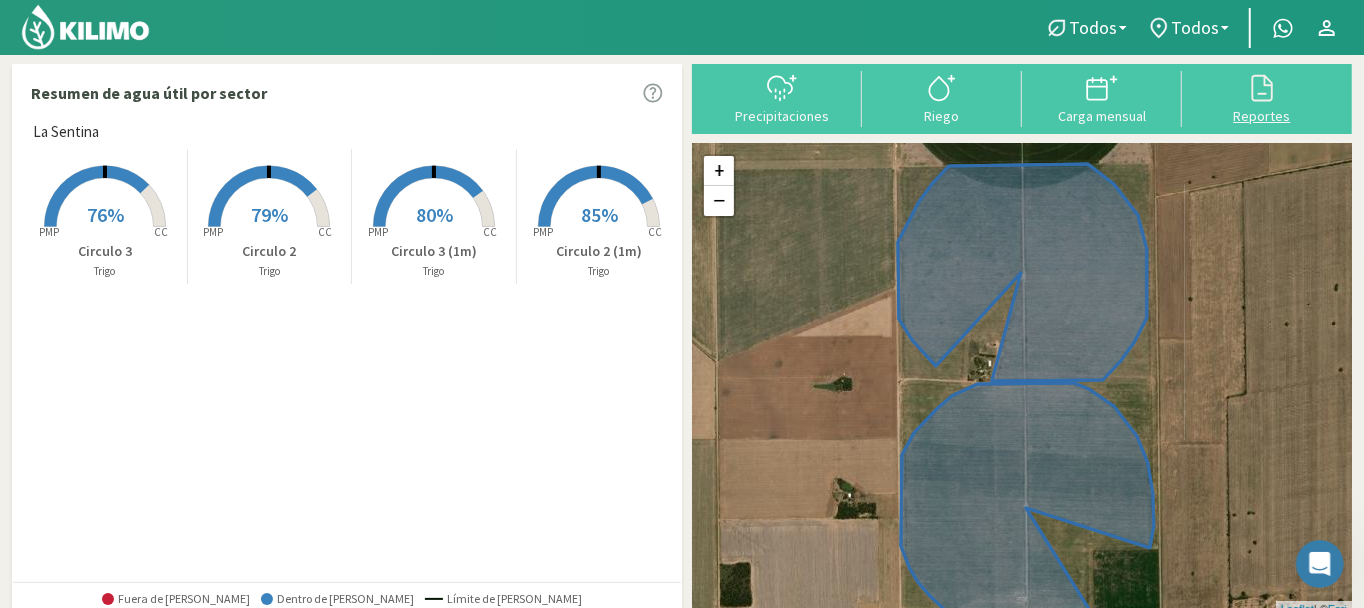 click 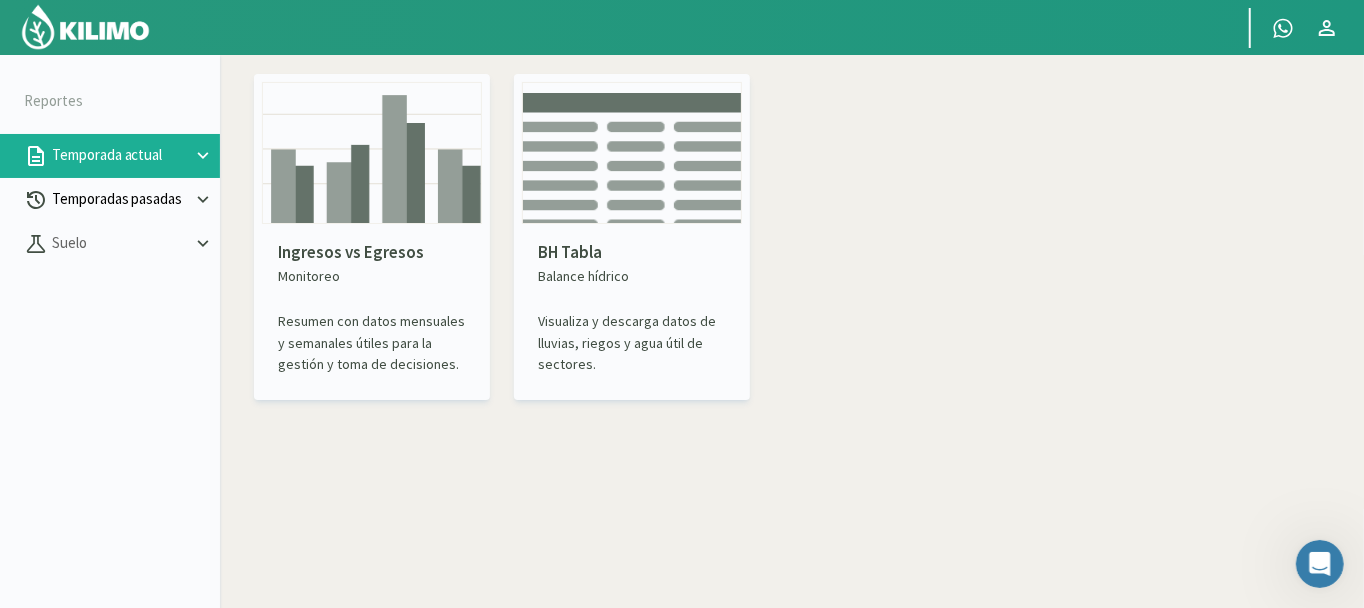 click on "Temporadas pasadas" 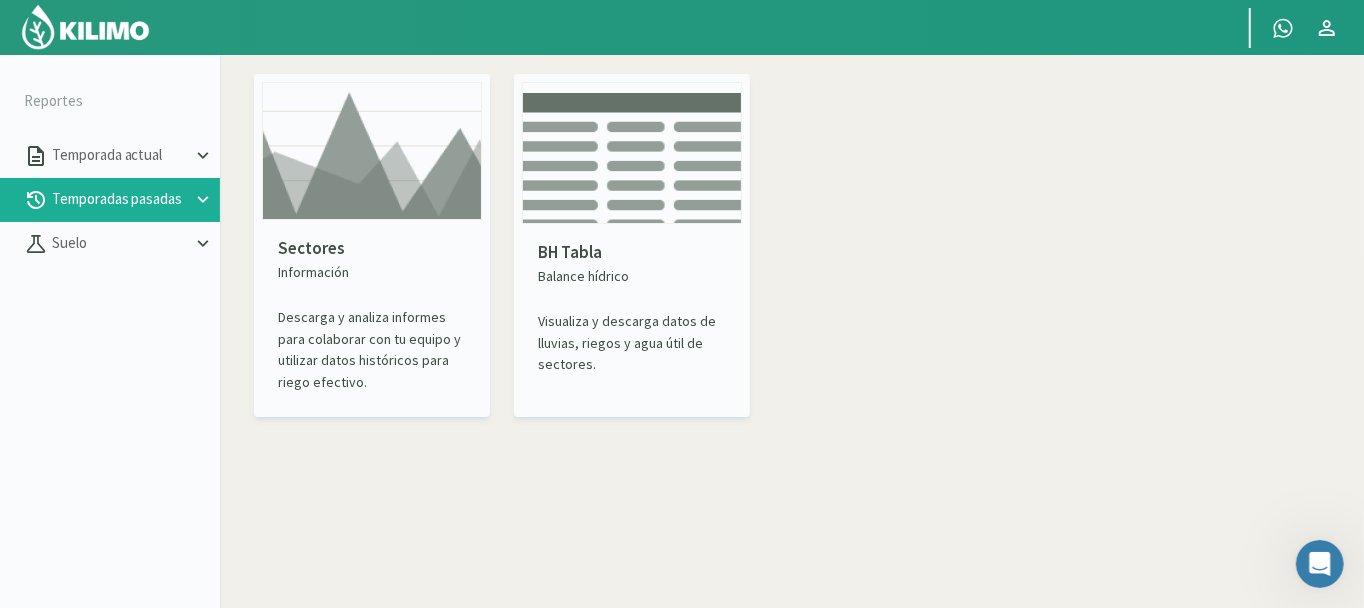 click on "BH Tabla   Balance hídrico   Visualiza y descarga datos de lluvias, riegos y agua útil de sectores." 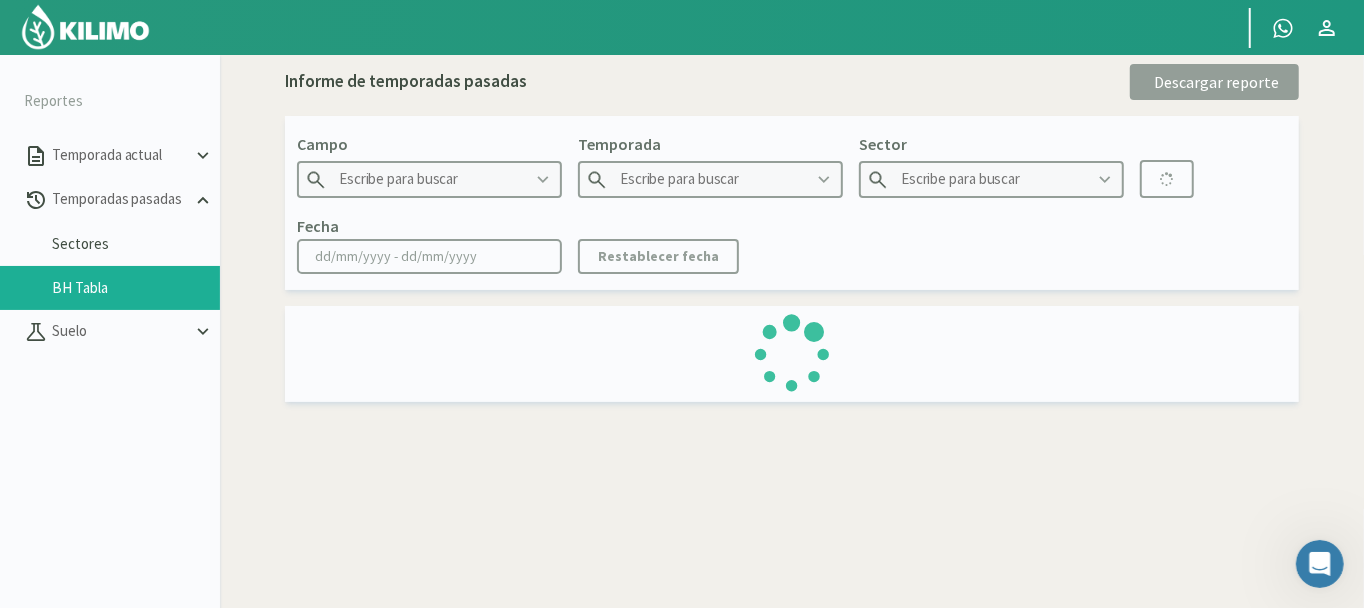 type on "La Sentina" 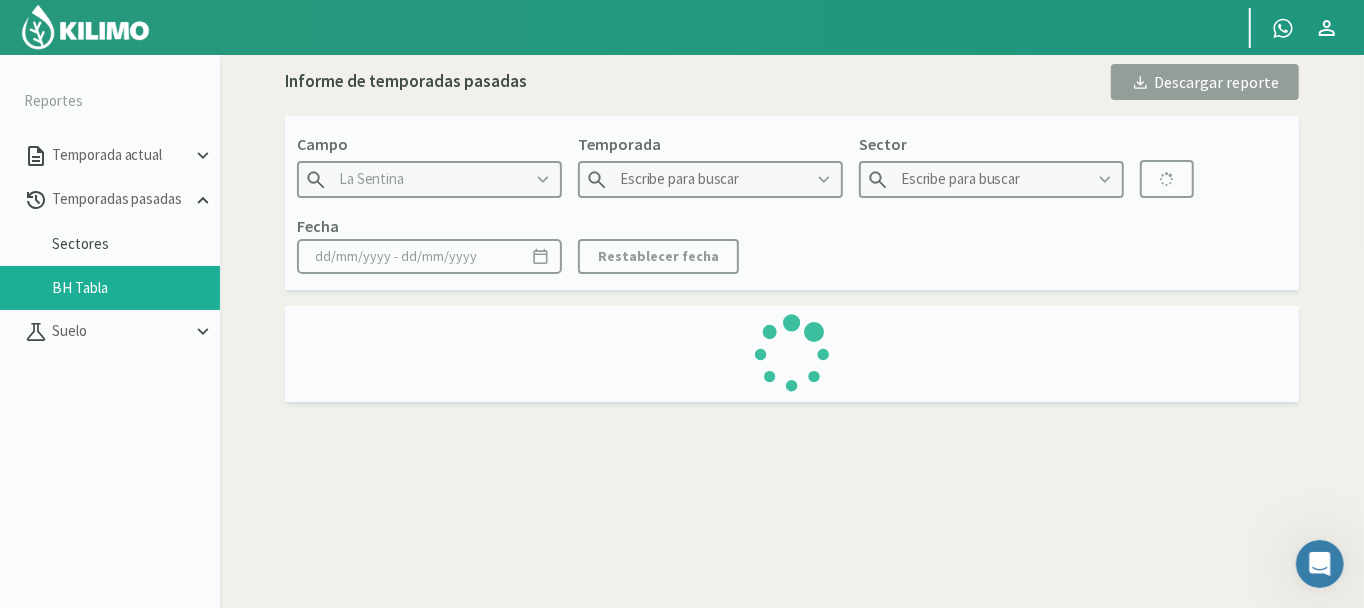 type on "2015" 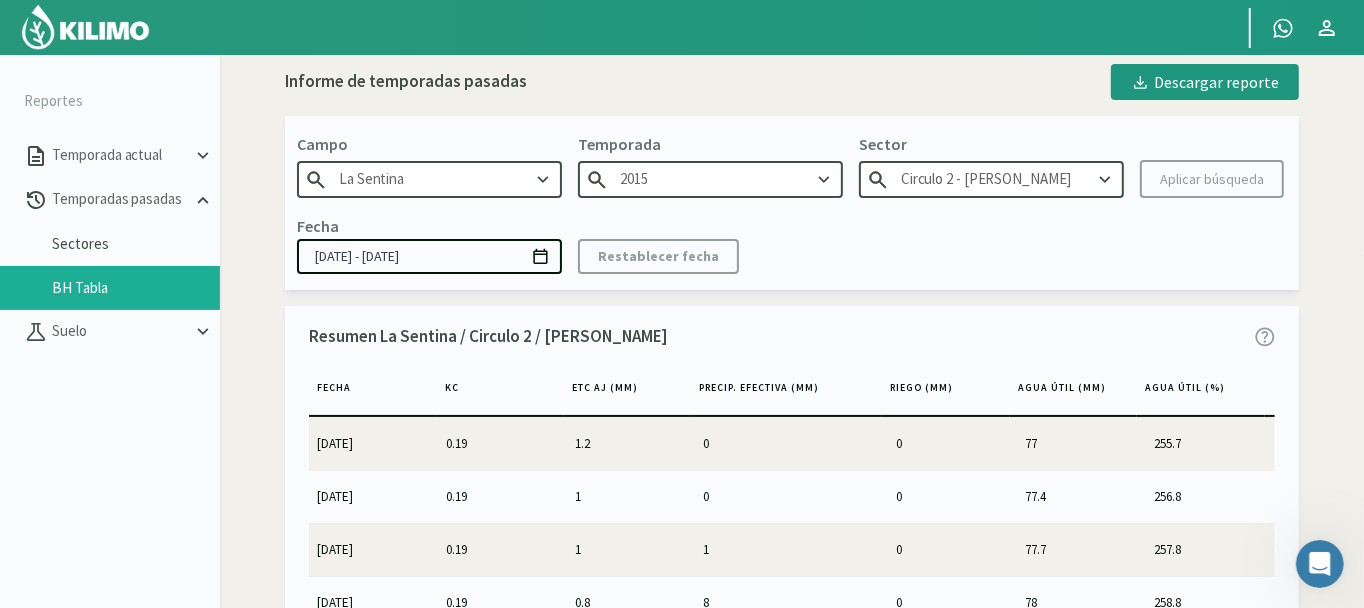 click 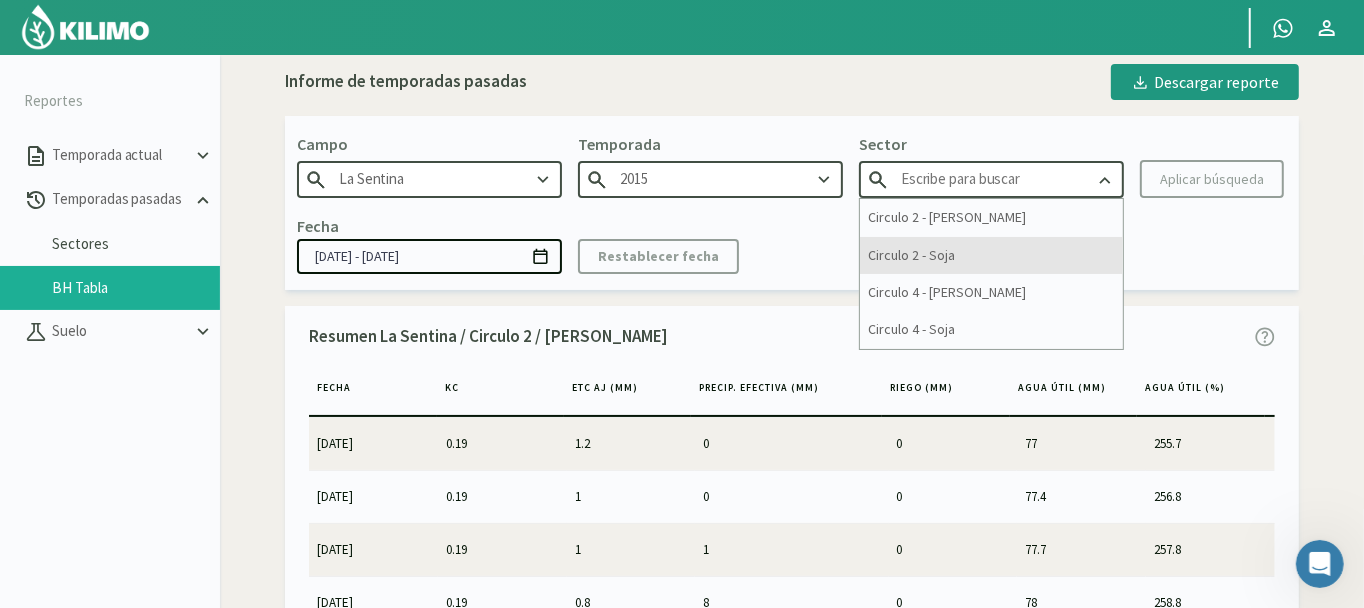 click on "Circulo 2 - Soja" 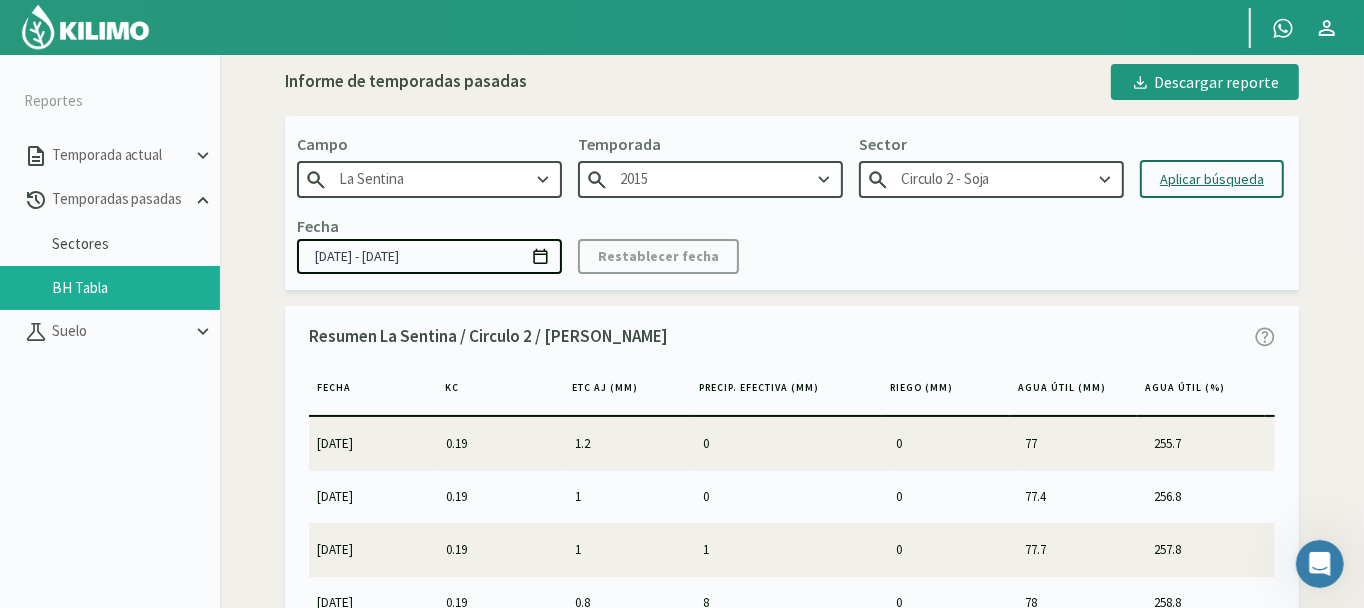 click on "Aplicar búsqueda" 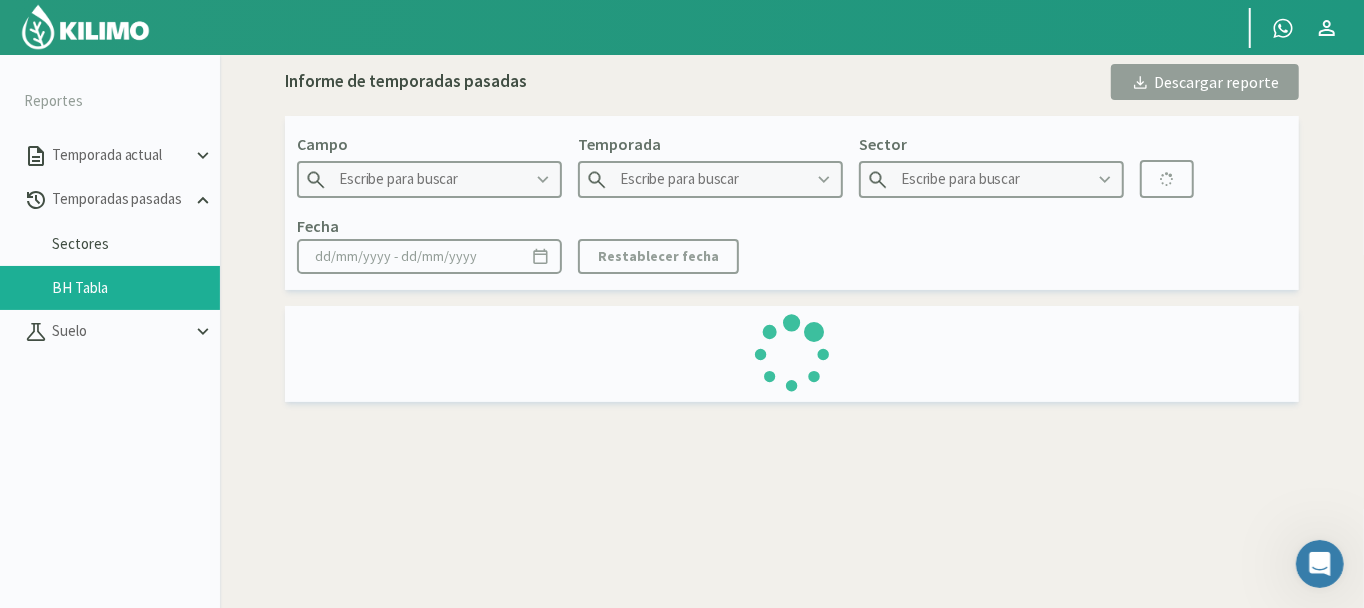 type on "La Sentina" 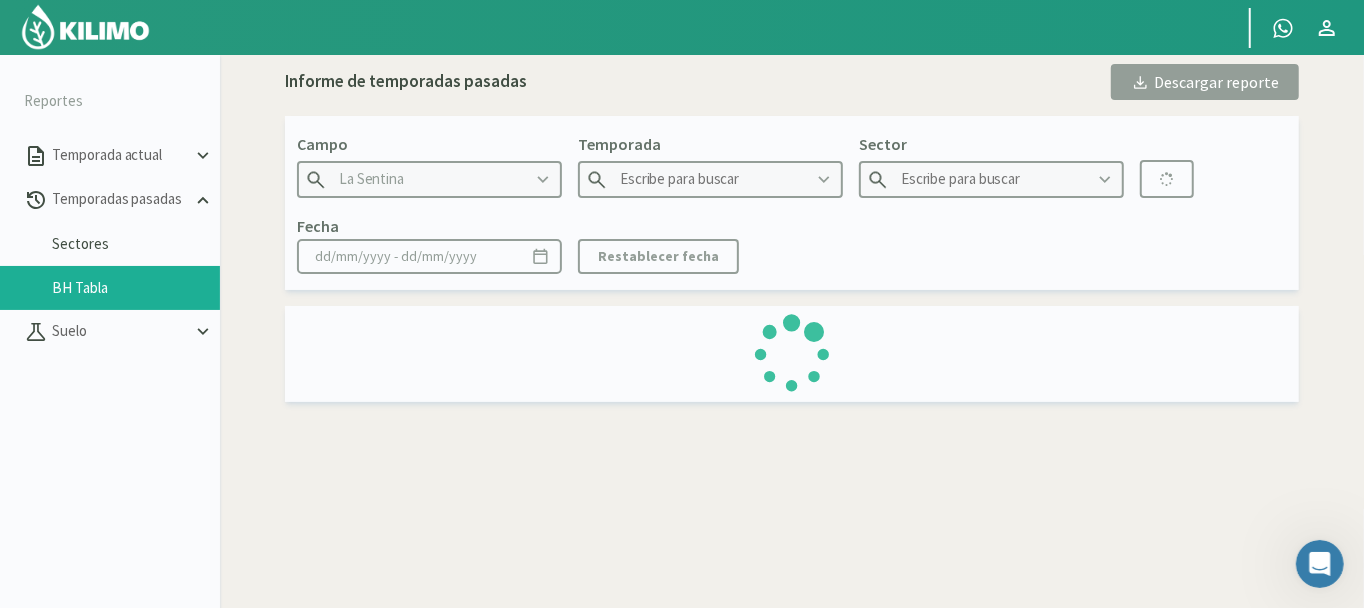 type on "2015" 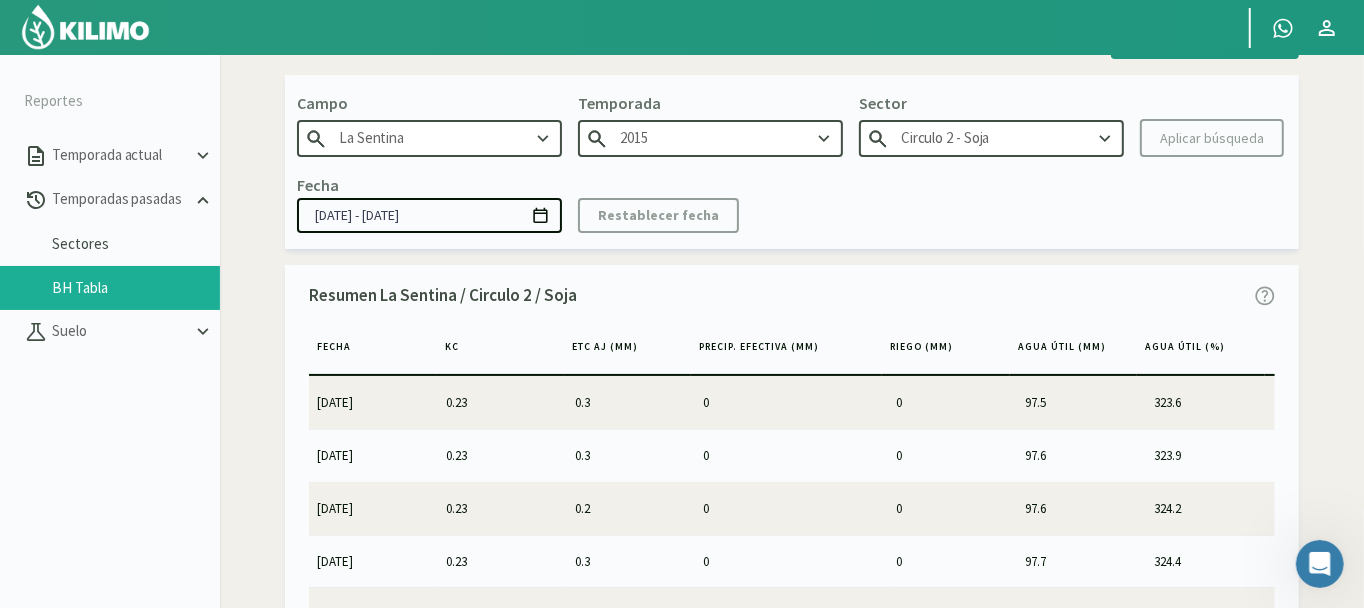 scroll, scrollTop: 48, scrollLeft: 0, axis: vertical 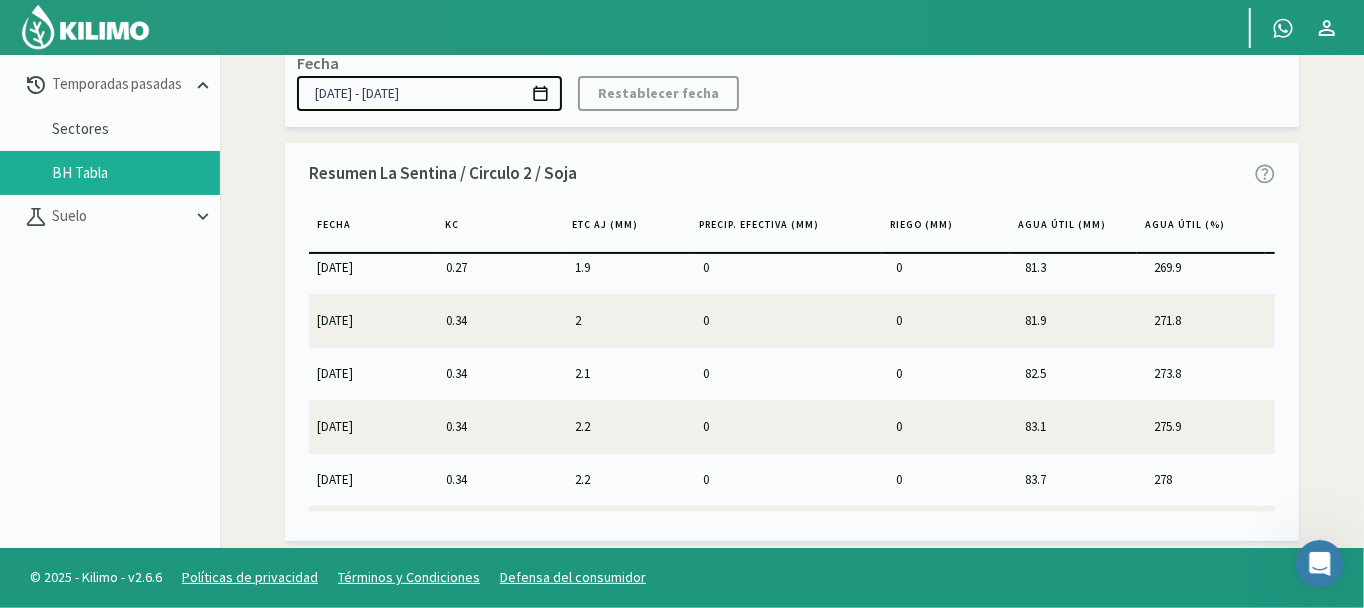 click 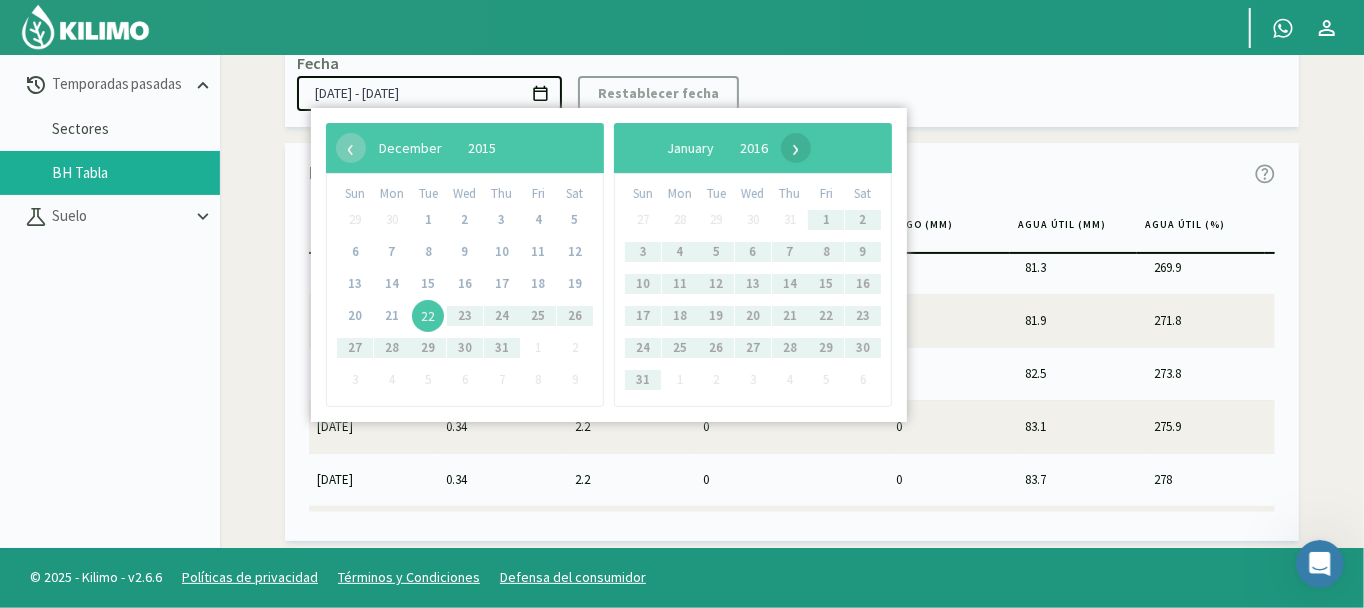 click on "›" 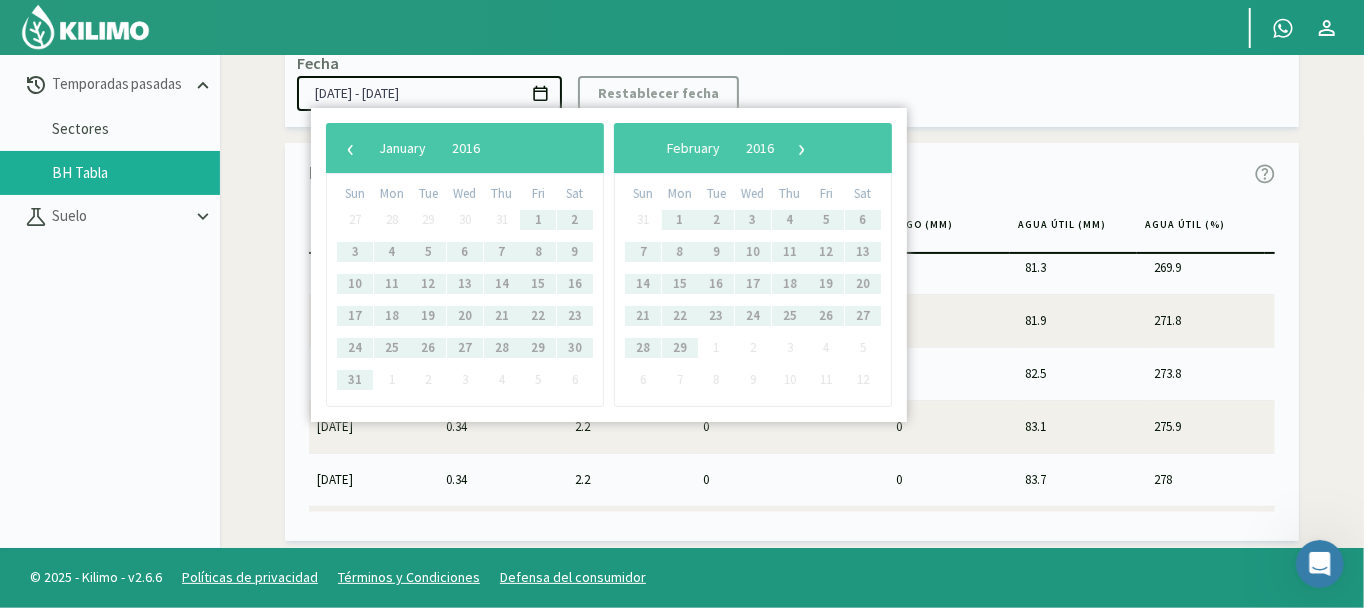 click on "›" 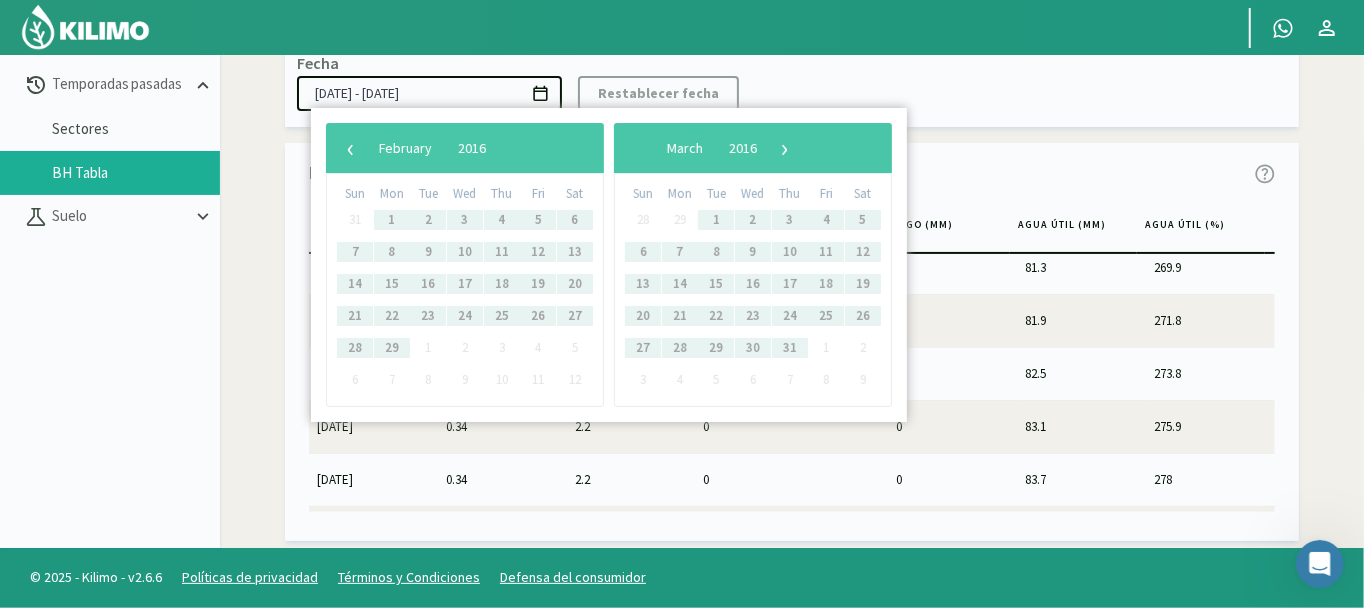 click on "›" 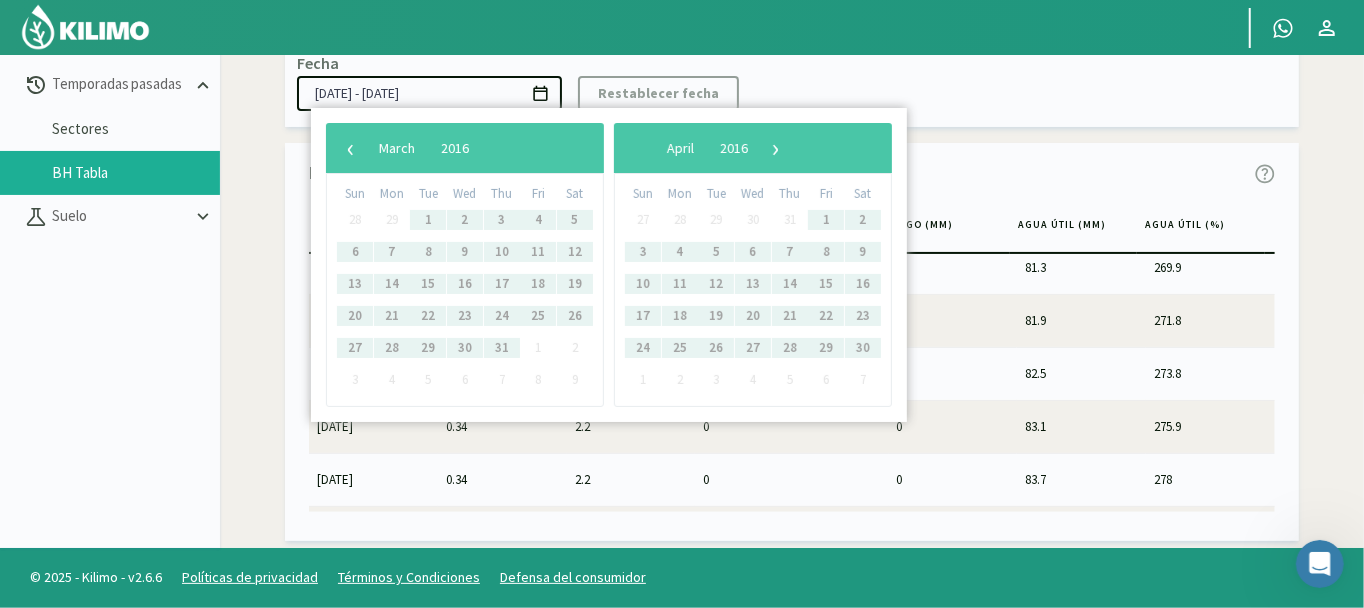 click on "›" 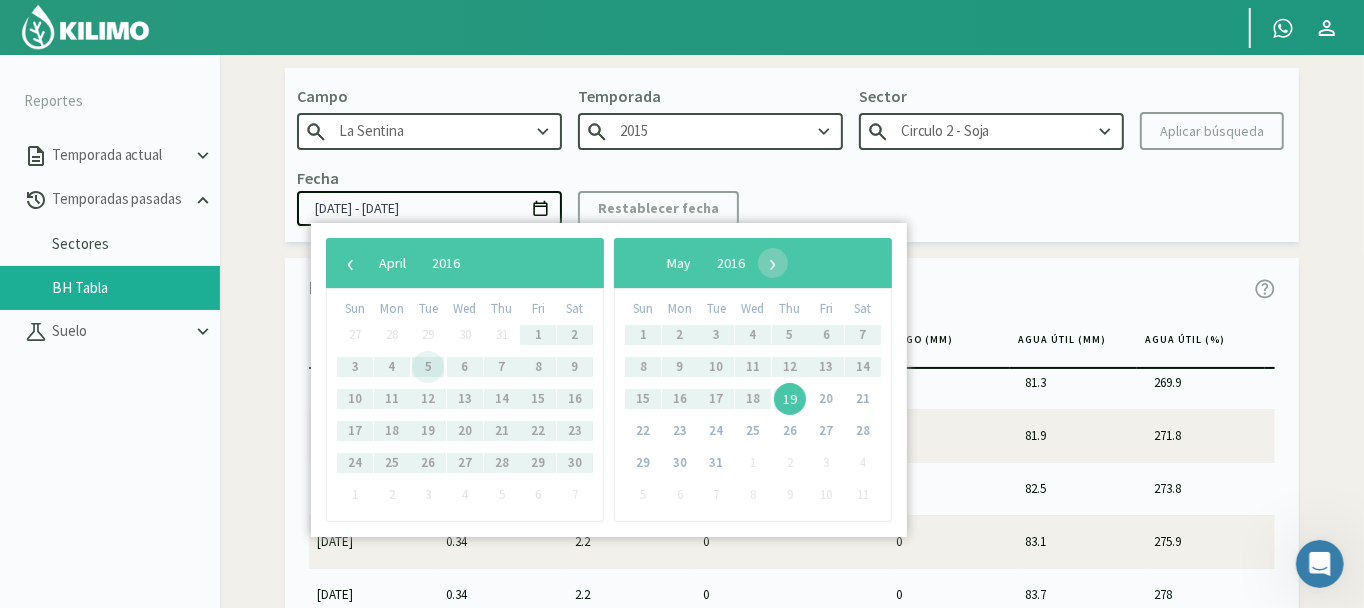 scroll, scrollTop: 0, scrollLeft: 0, axis: both 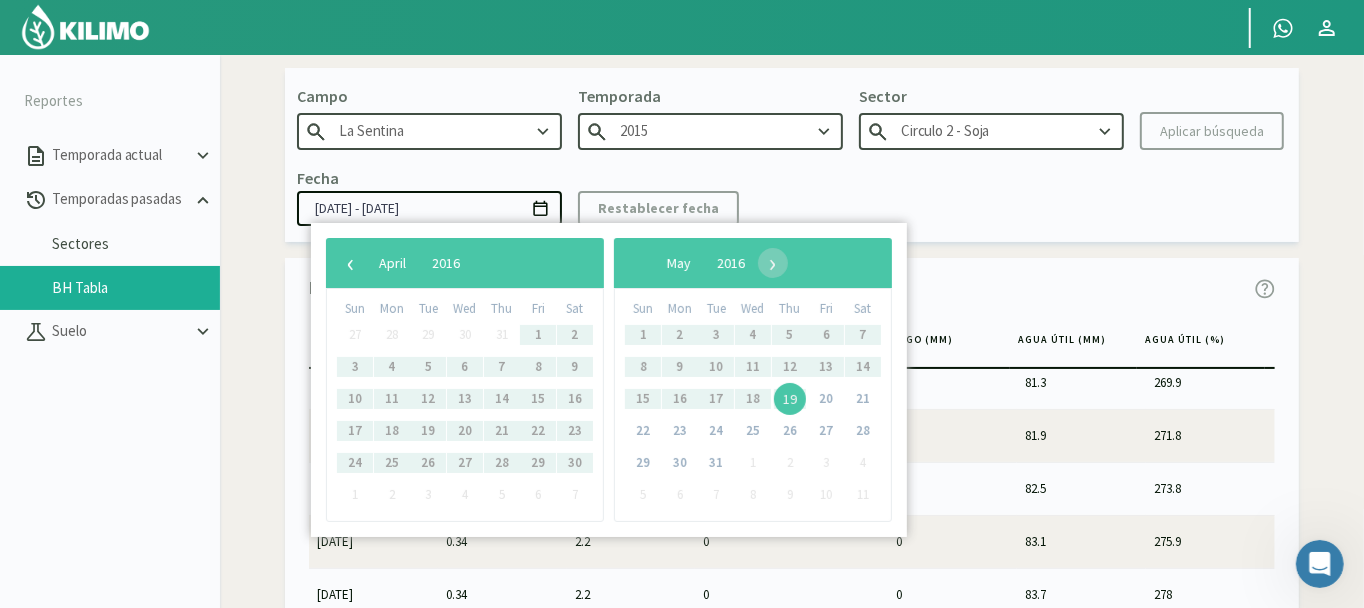 click 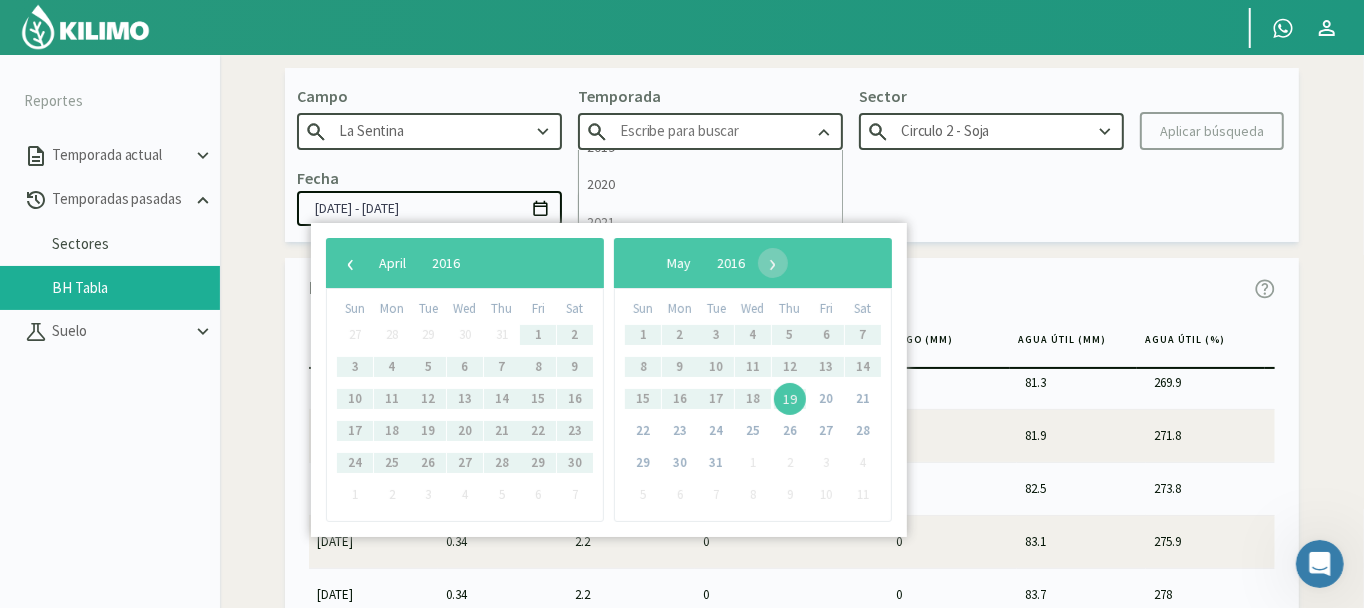 scroll, scrollTop: 175, scrollLeft: 0, axis: vertical 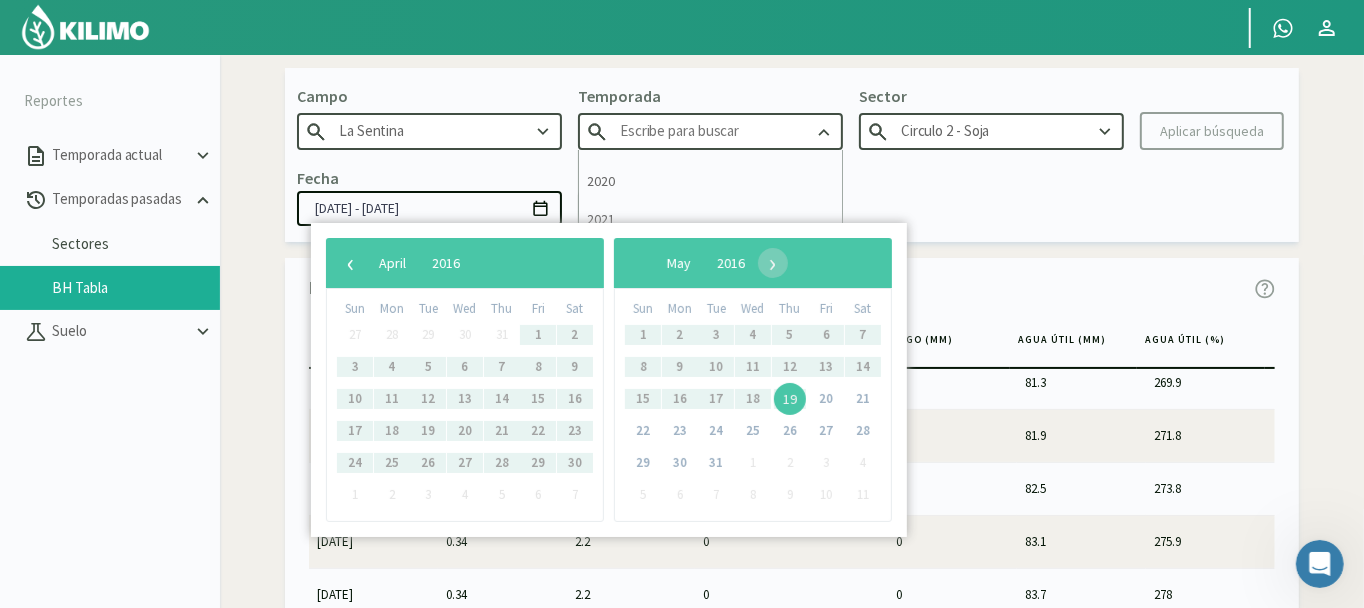 click on "Fecha  [DATE] - [DATE]
Restablecer fecha" 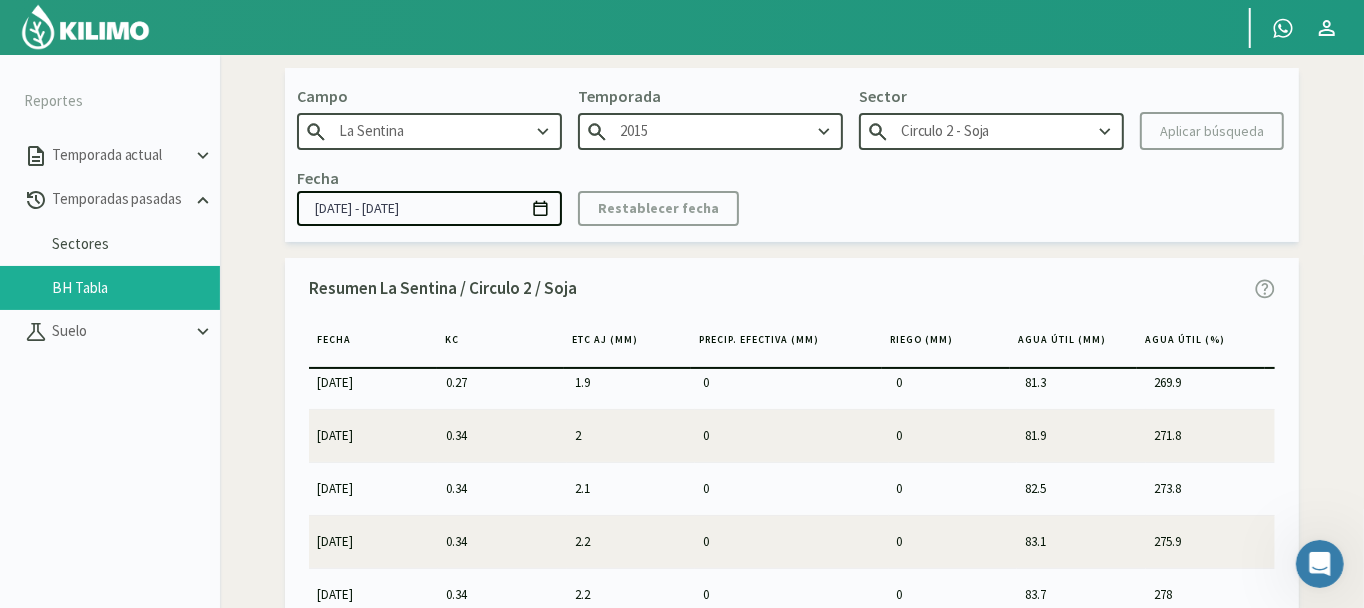 click 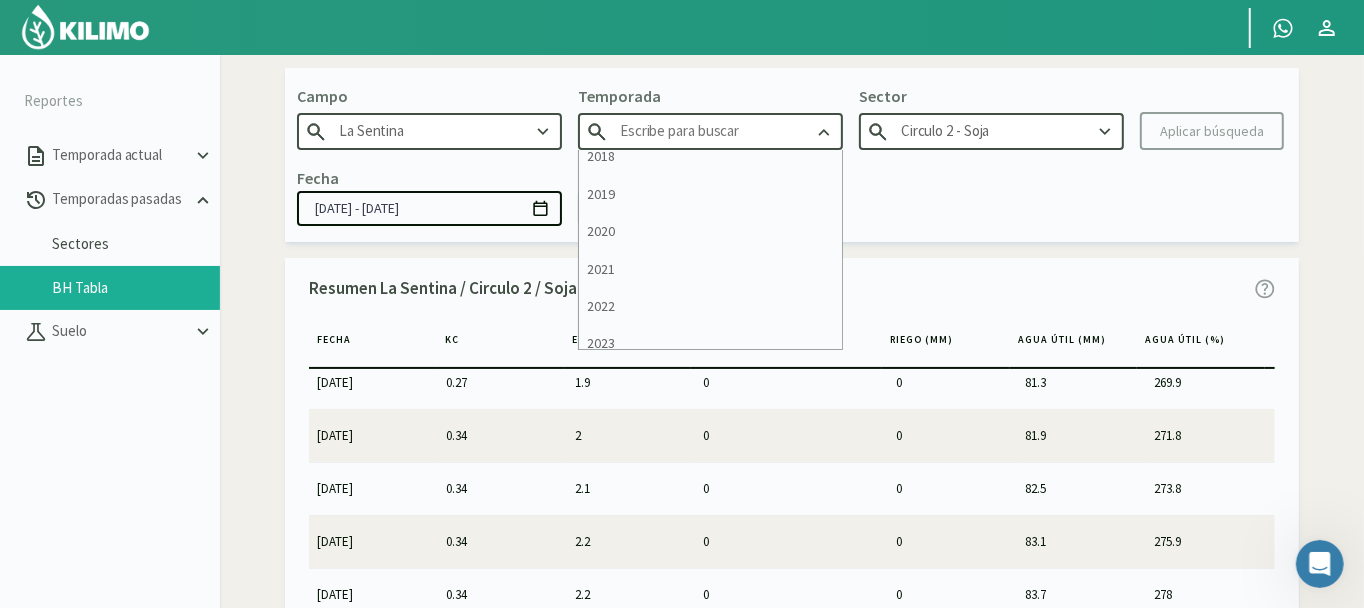 scroll, scrollTop: 175, scrollLeft: 0, axis: vertical 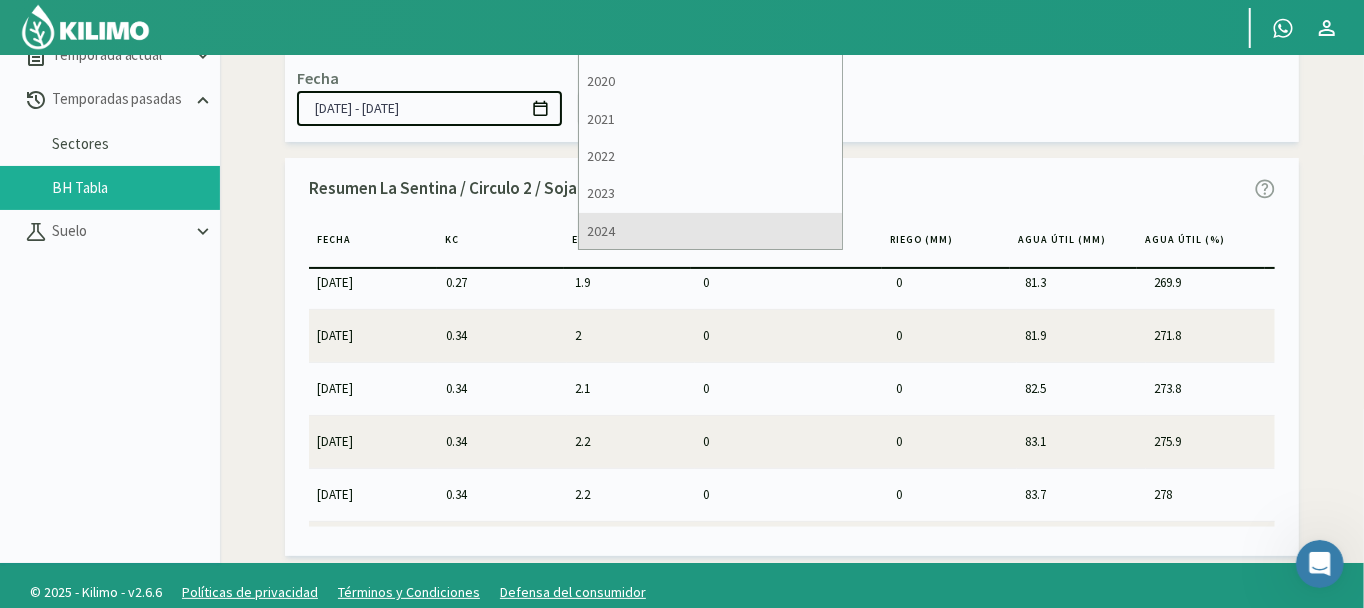 click on "2024" 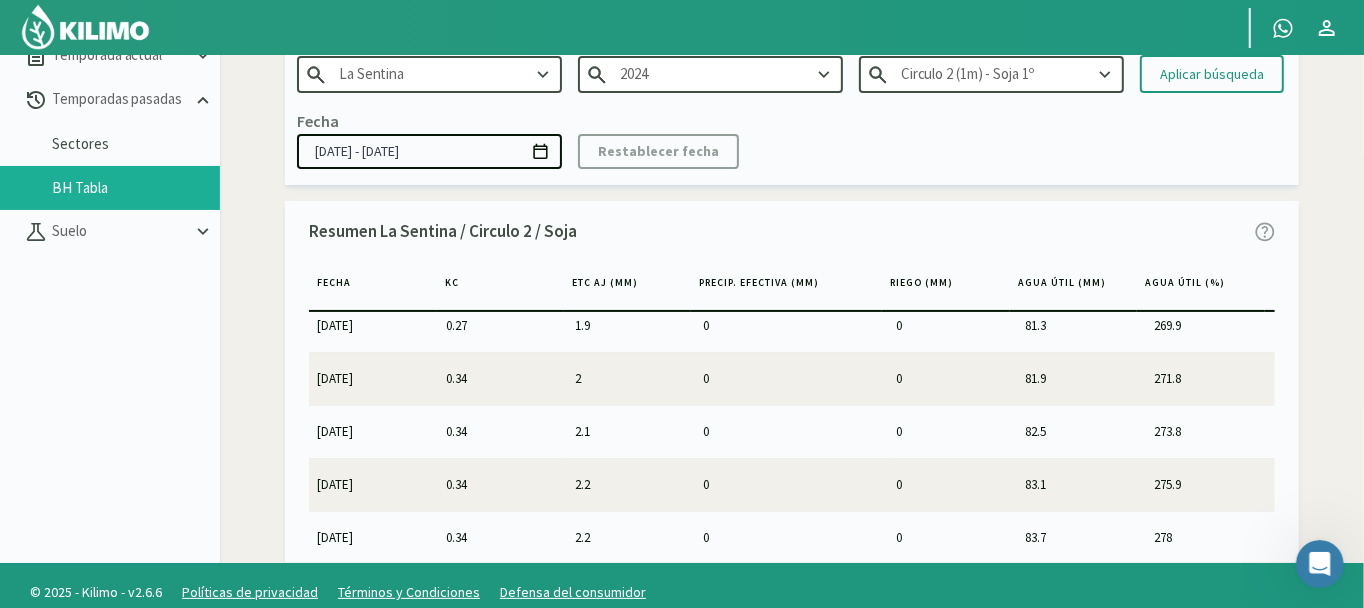scroll, scrollTop: 0, scrollLeft: 0, axis: both 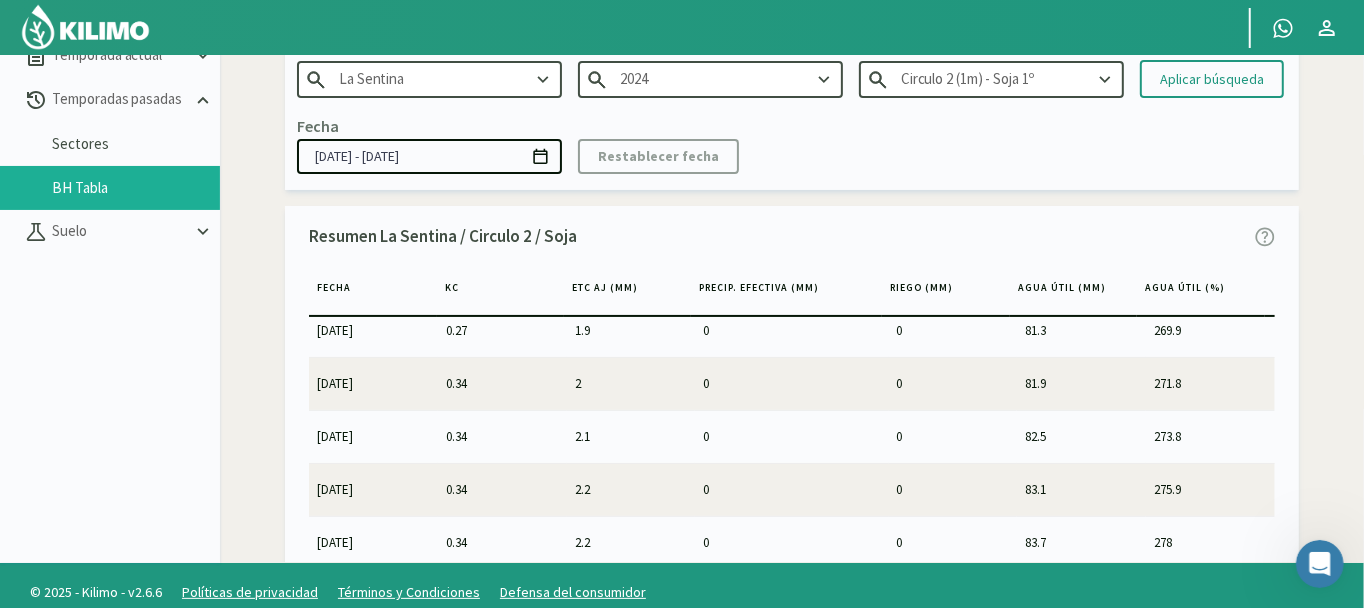 click 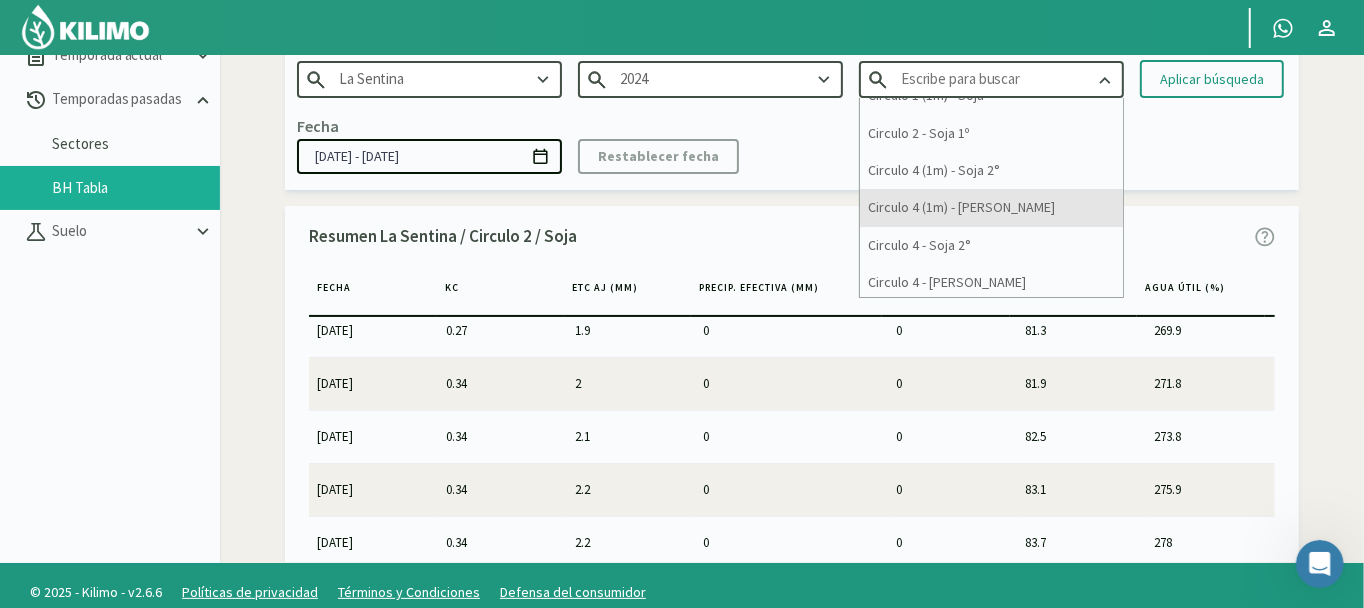 scroll, scrollTop: 200, scrollLeft: 0, axis: vertical 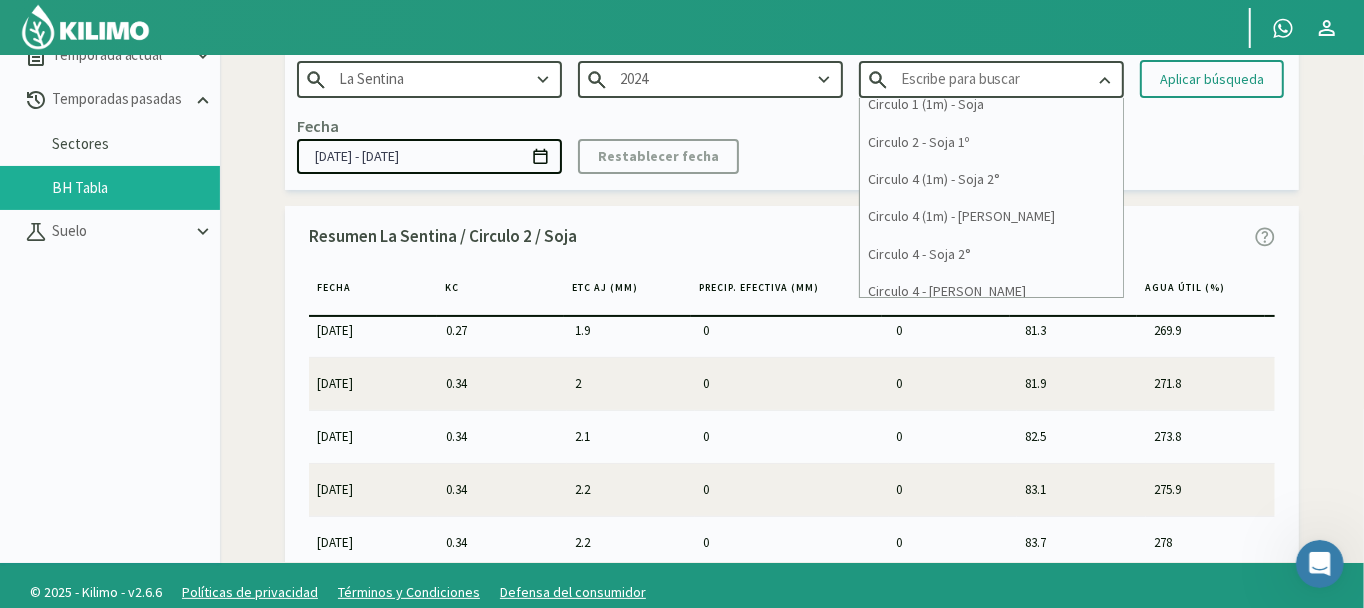 click on "Circulo 4 - Soja 2°" 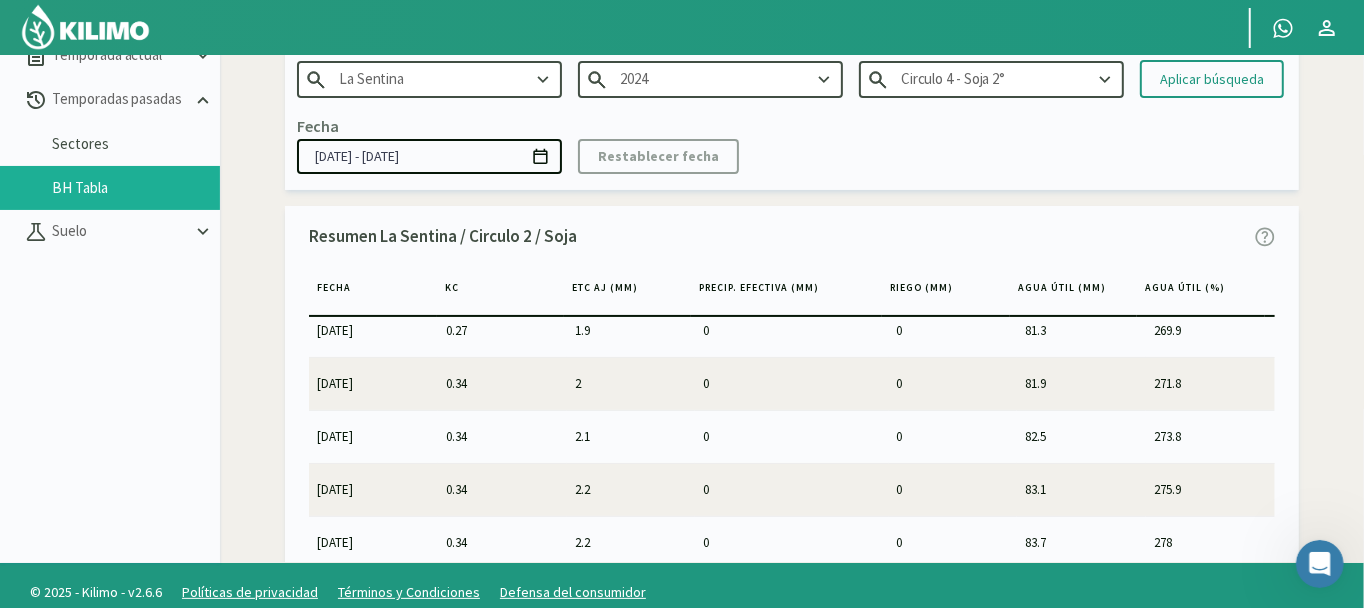 click 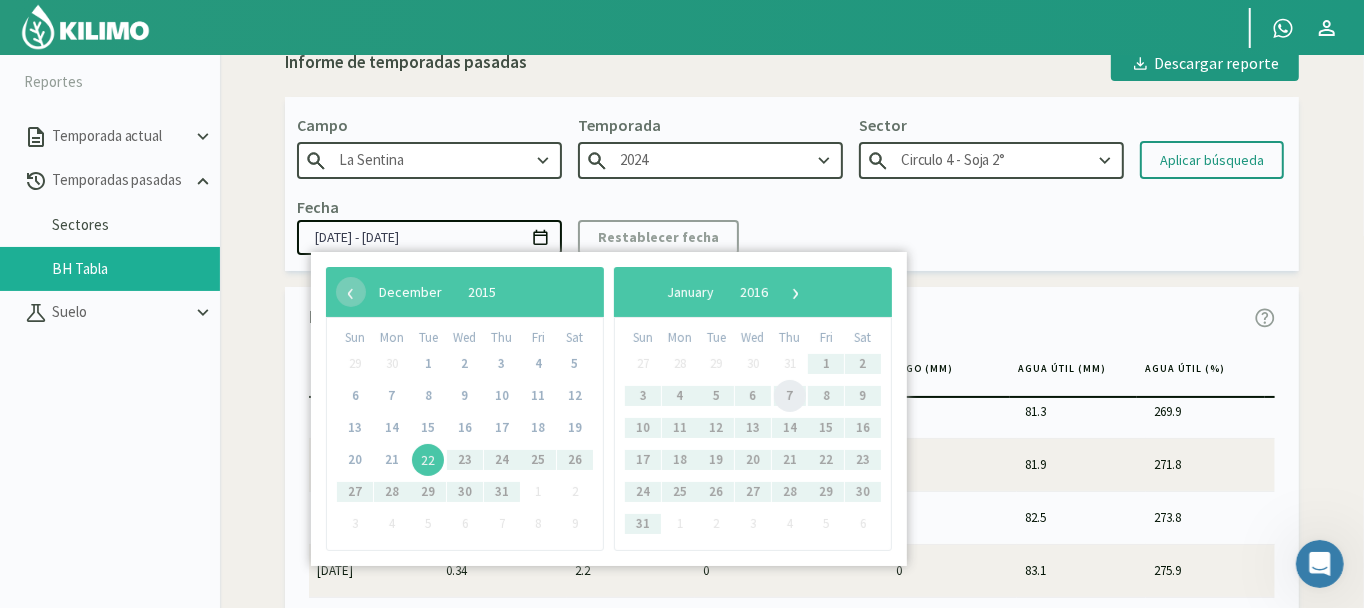 scroll, scrollTop: 0, scrollLeft: 0, axis: both 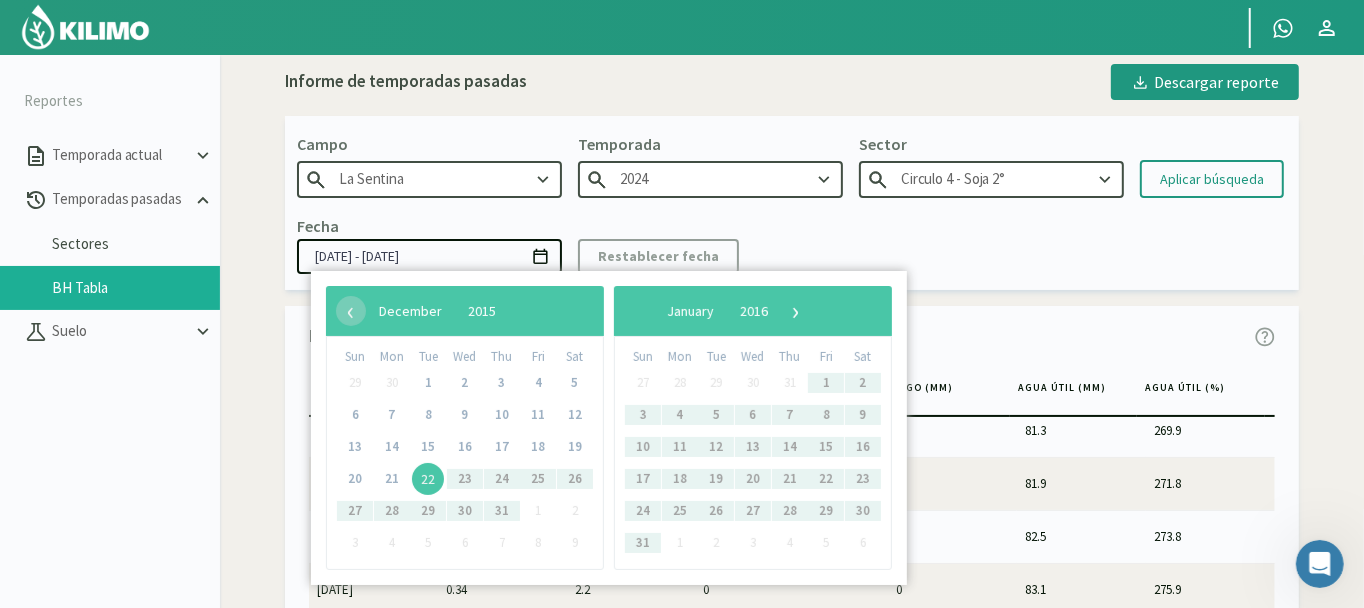 click on "[DATE] - [DATE]" 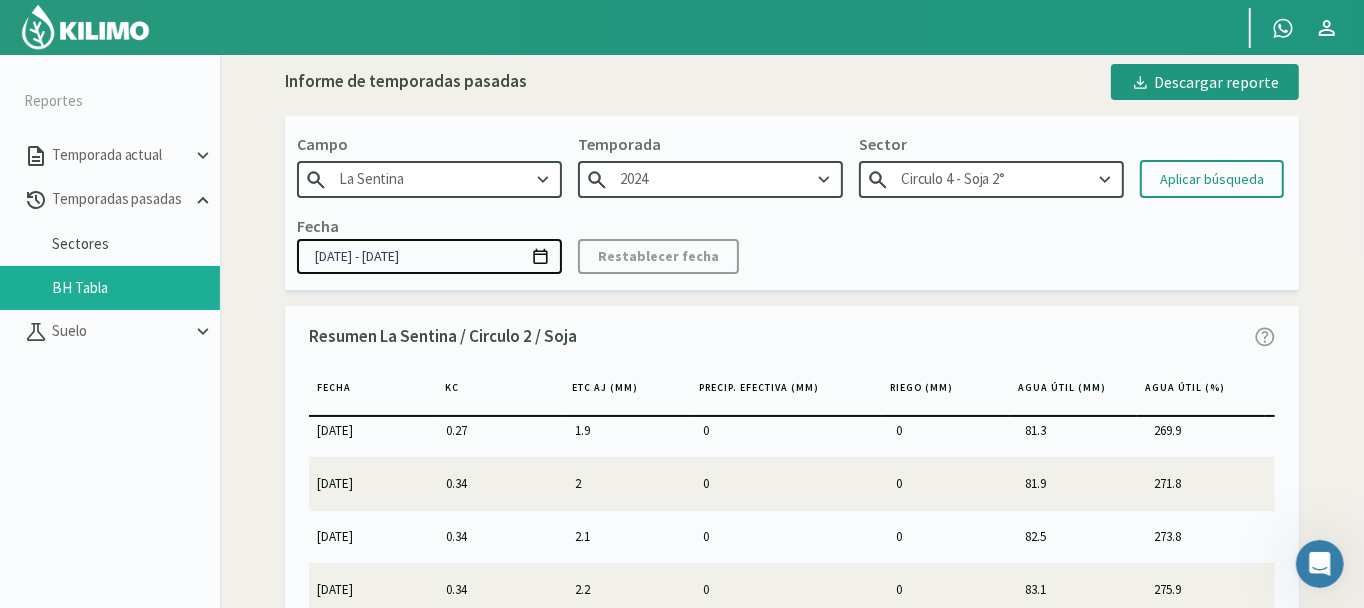drag, startPoint x: 370, startPoint y: 249, endPoint x: 367, endPoint y: 266, distance: 17.262676 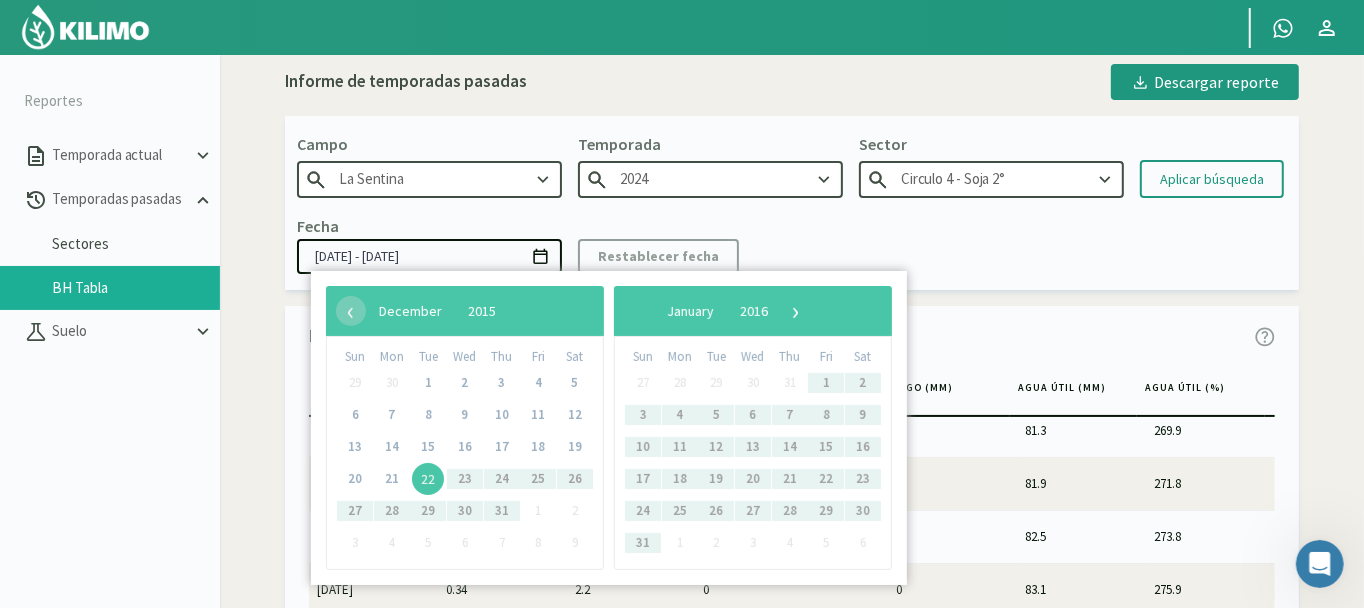 click on "[DATE] - [DATE]" 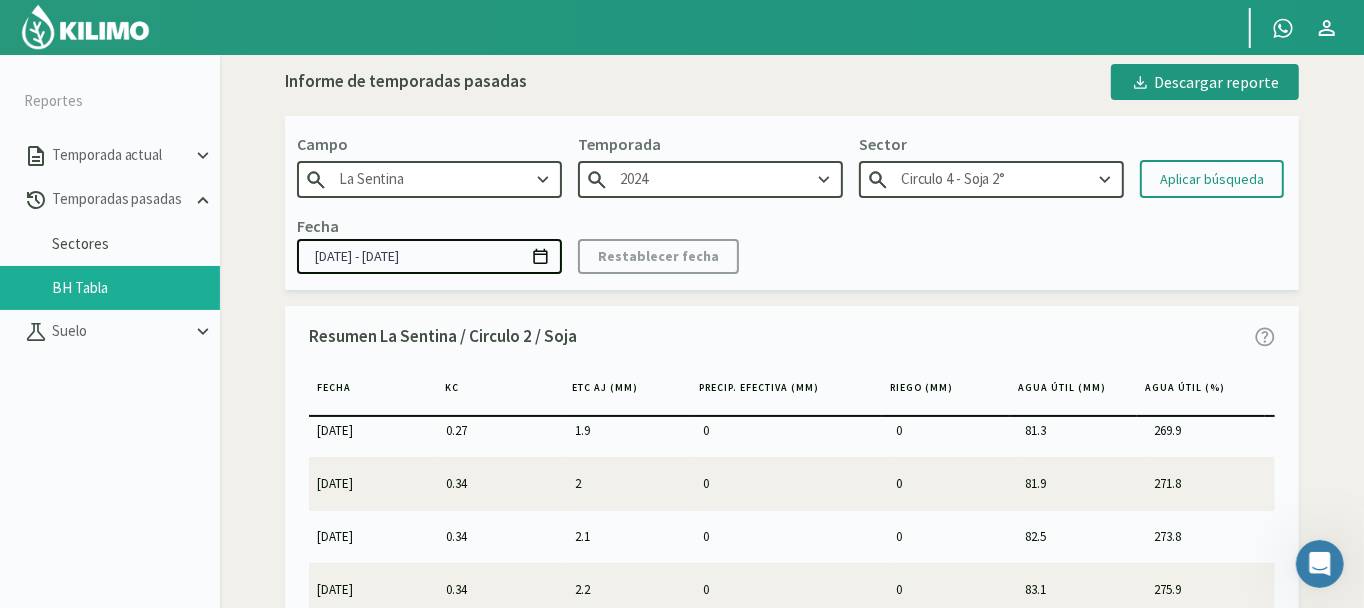 click on "[DATE] - [DATE]" 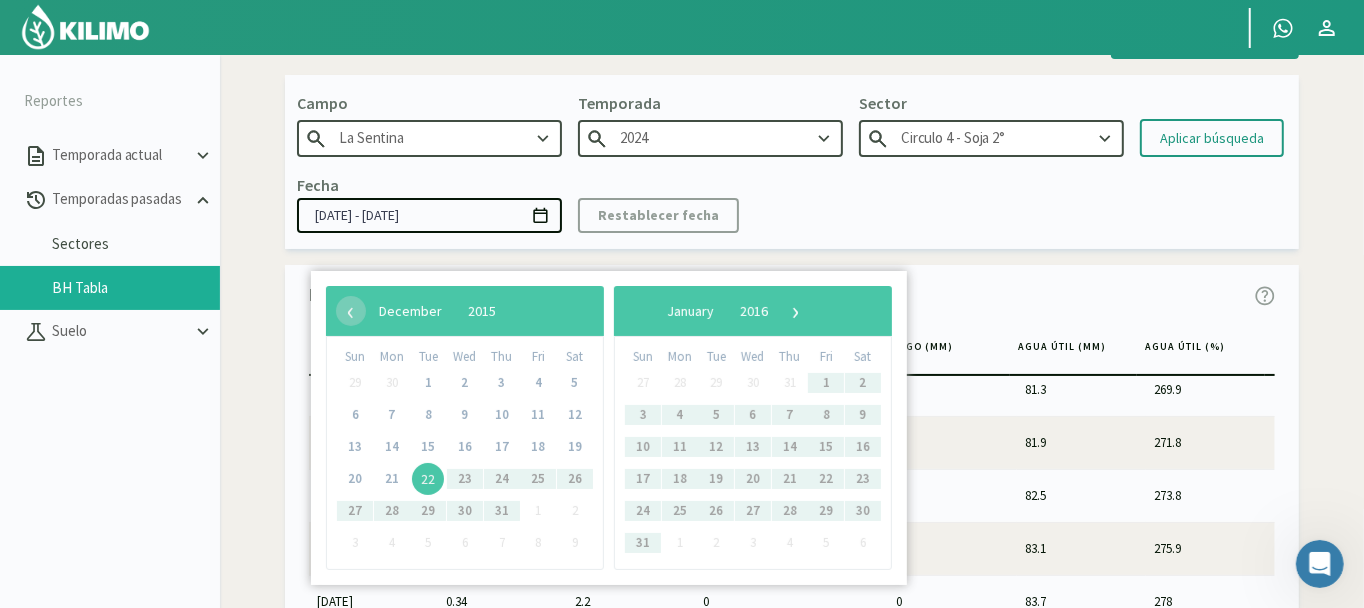 scroll, scrollTop: 48, scrollLeft: 0, axis: vertical 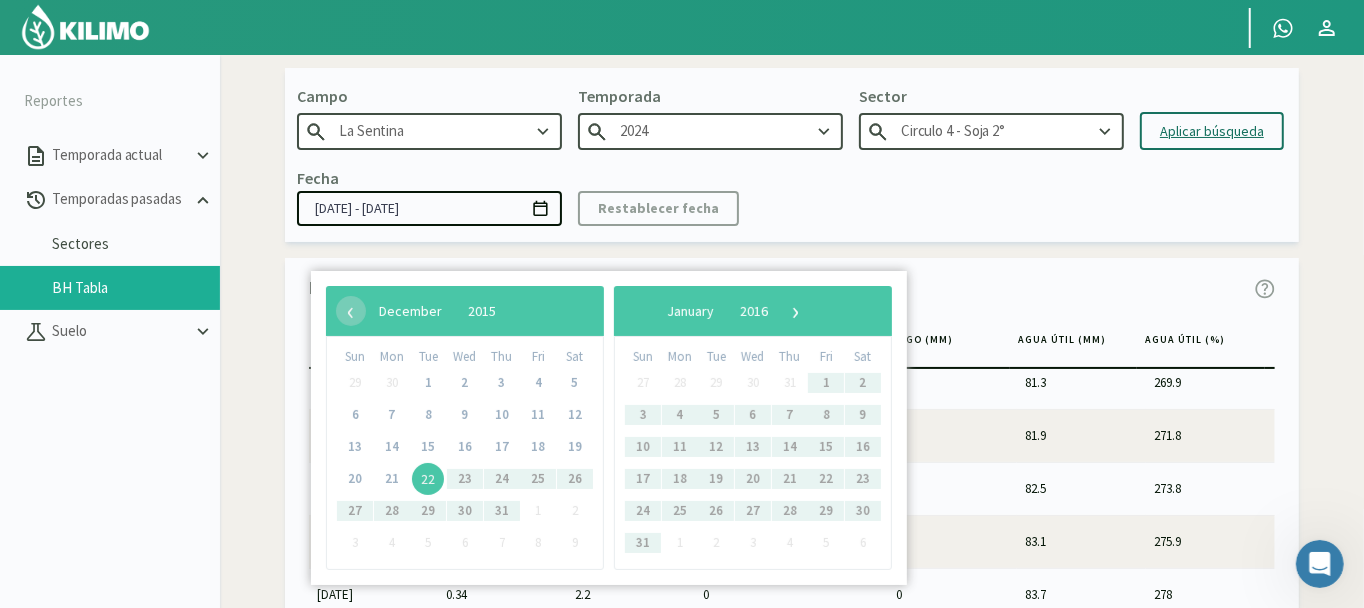 click on "Aplicar búsqueda" 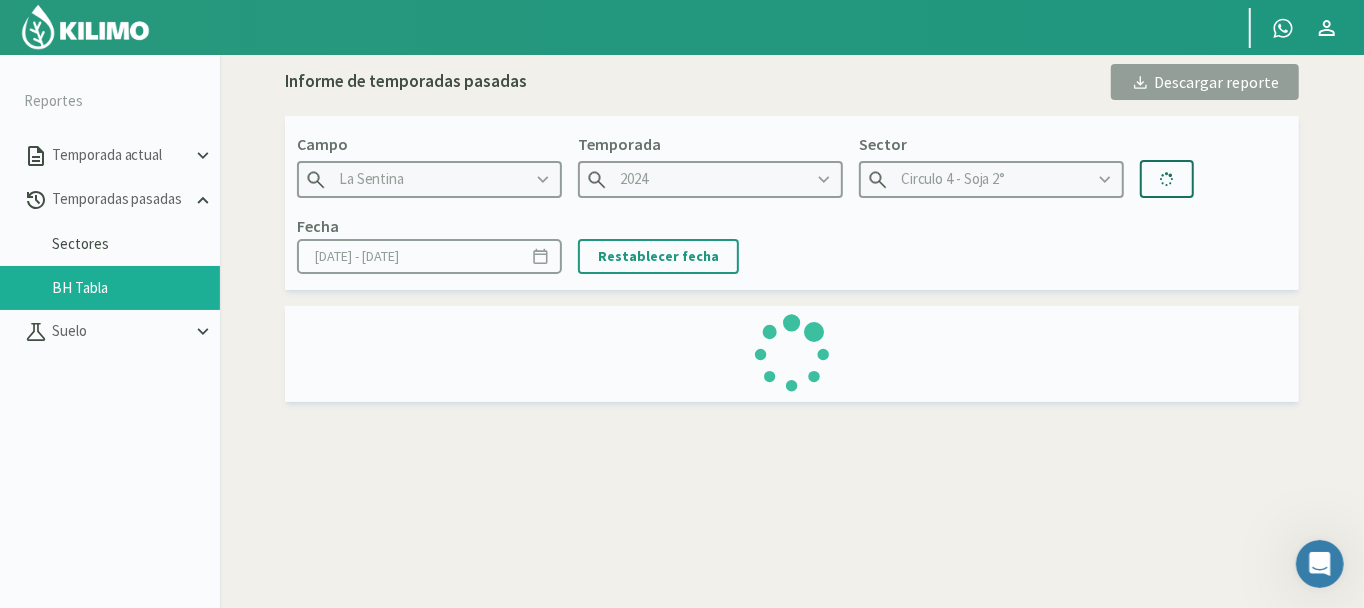 scroll, scrollTop: 0, scrollLeft: 0, axis: both 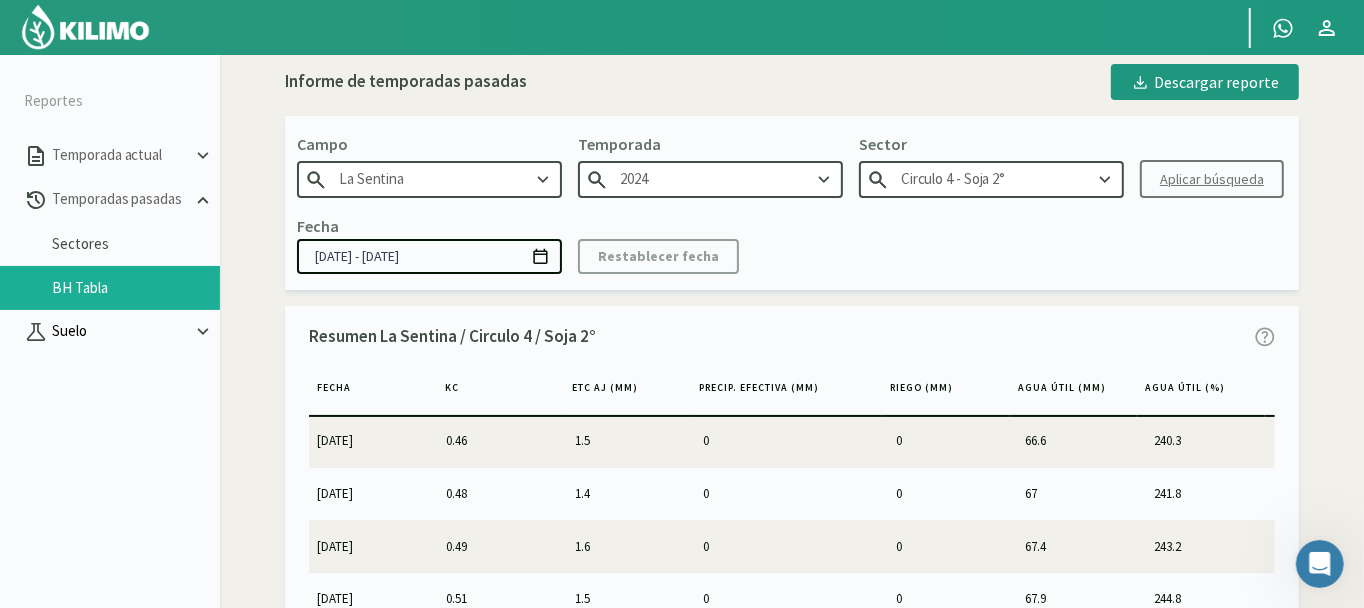 click on "Suelo" 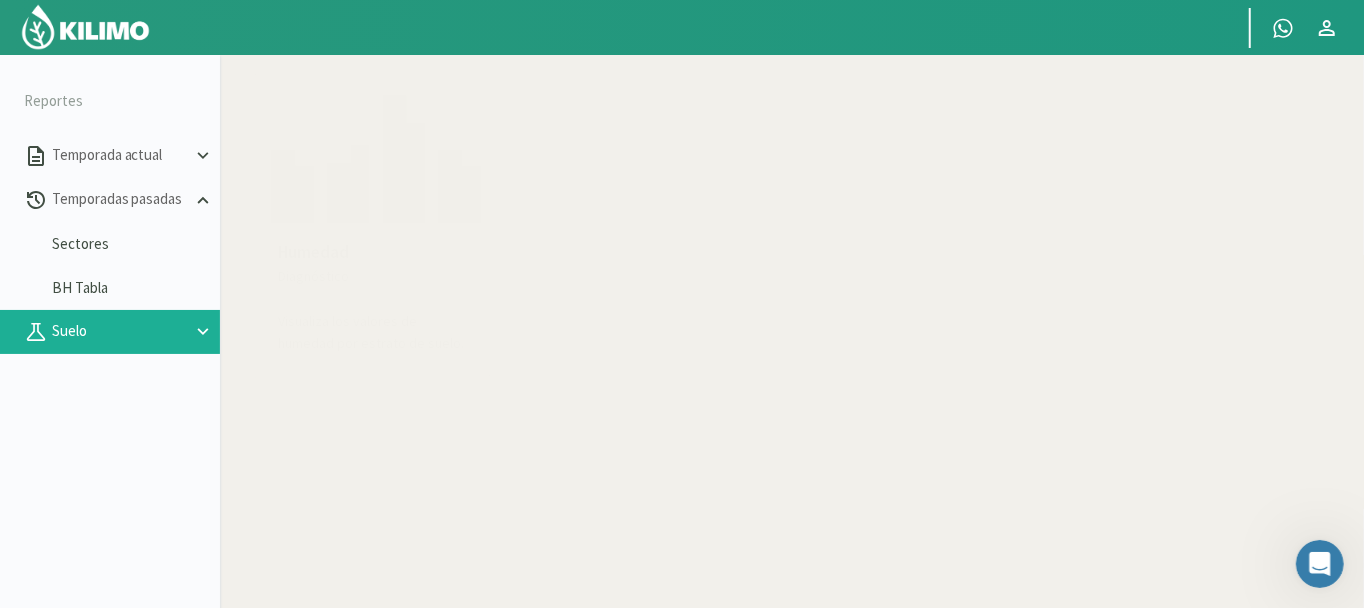 click 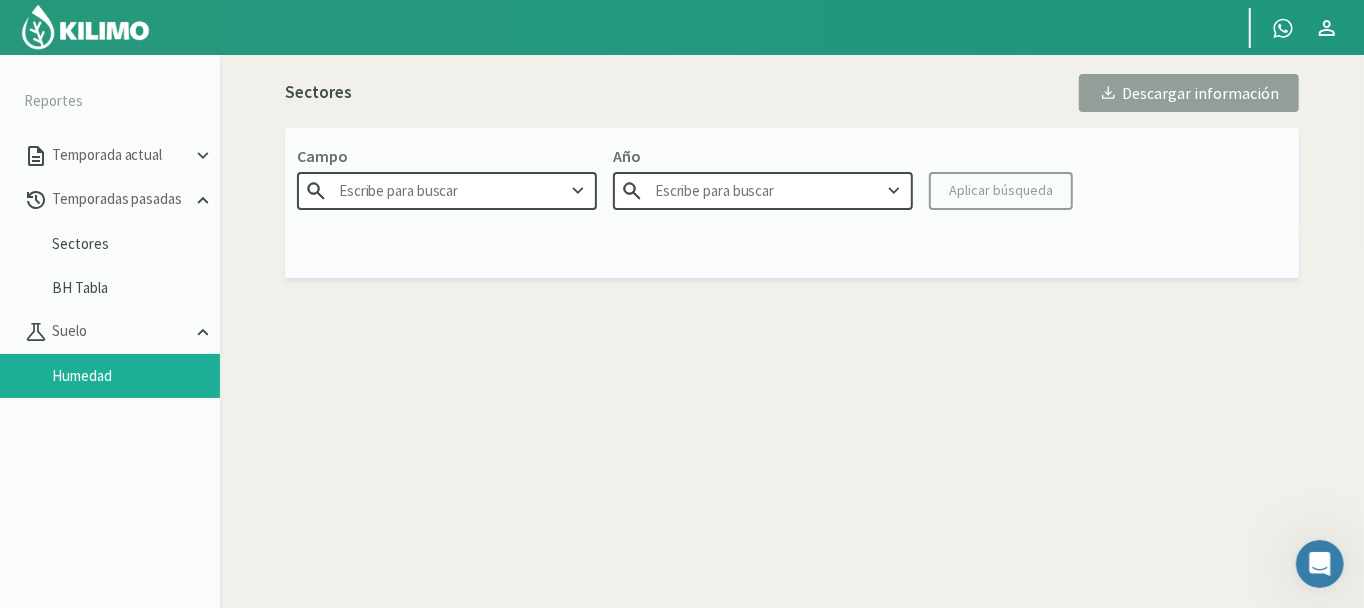 type on "La Sentina" 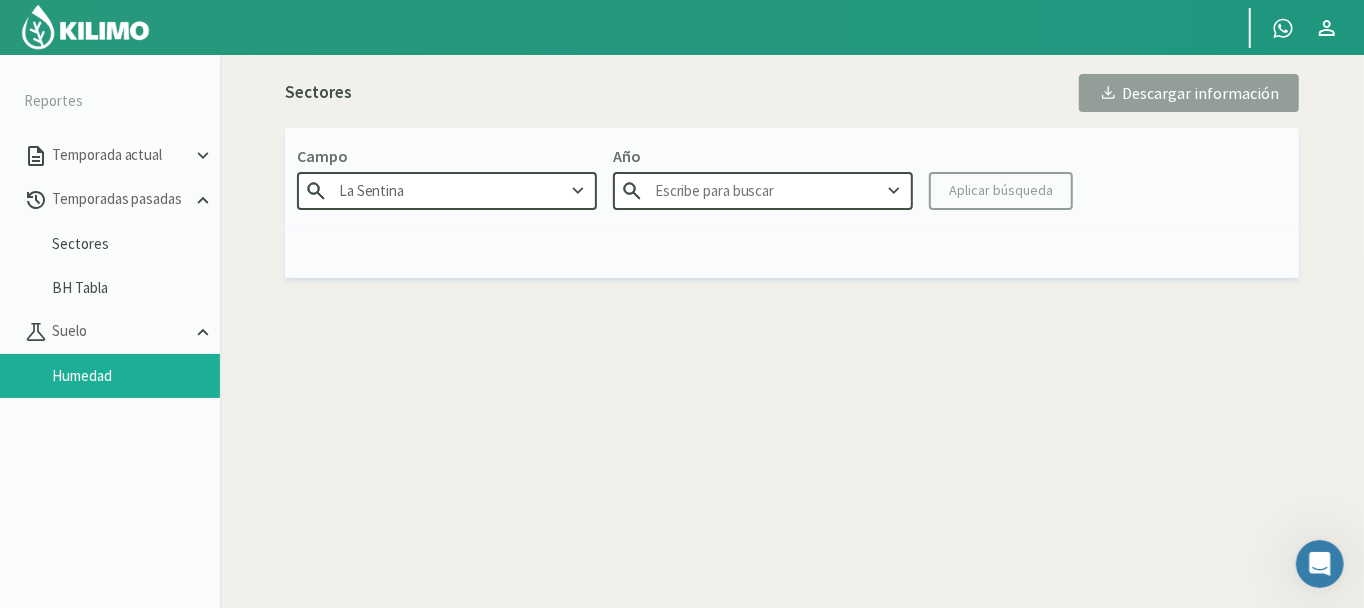 type on "2025" 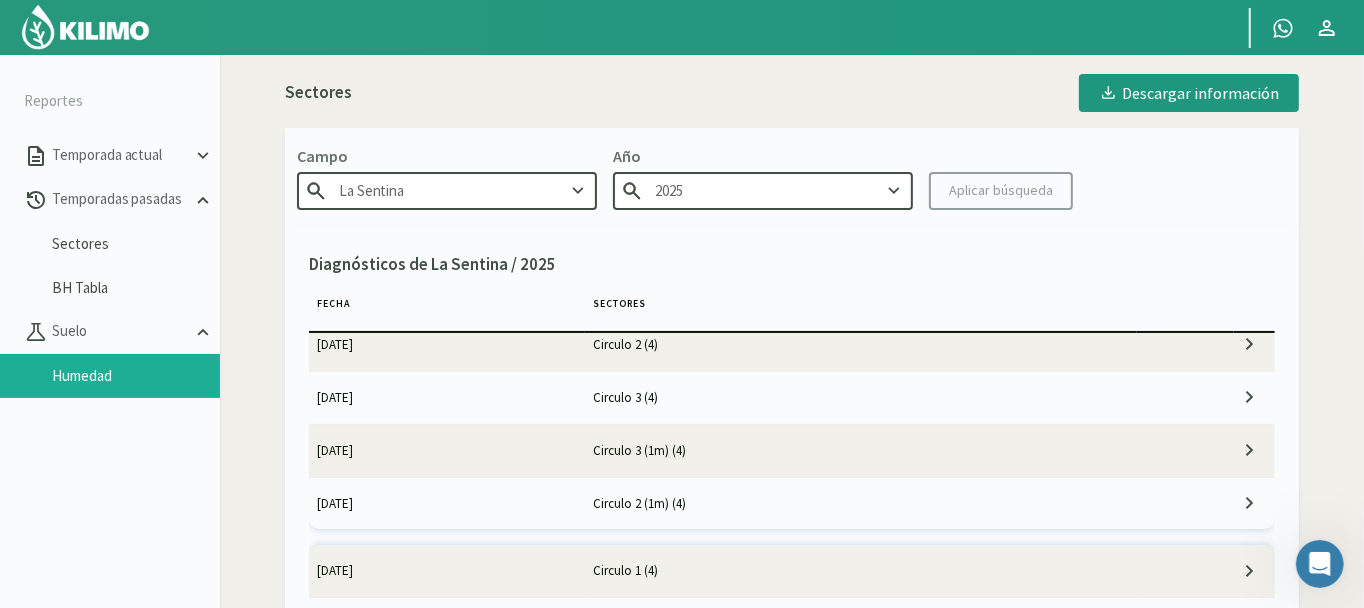 scroll, scrollTop: 0, scrollLeft: 0, axis: both 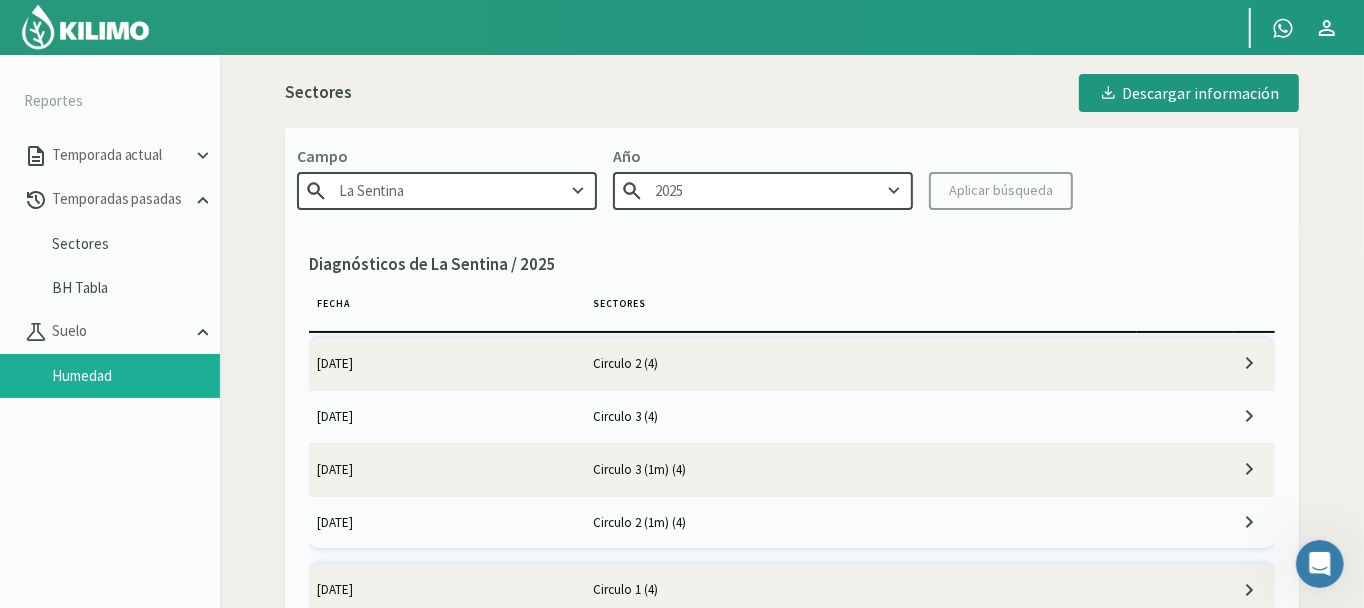 click 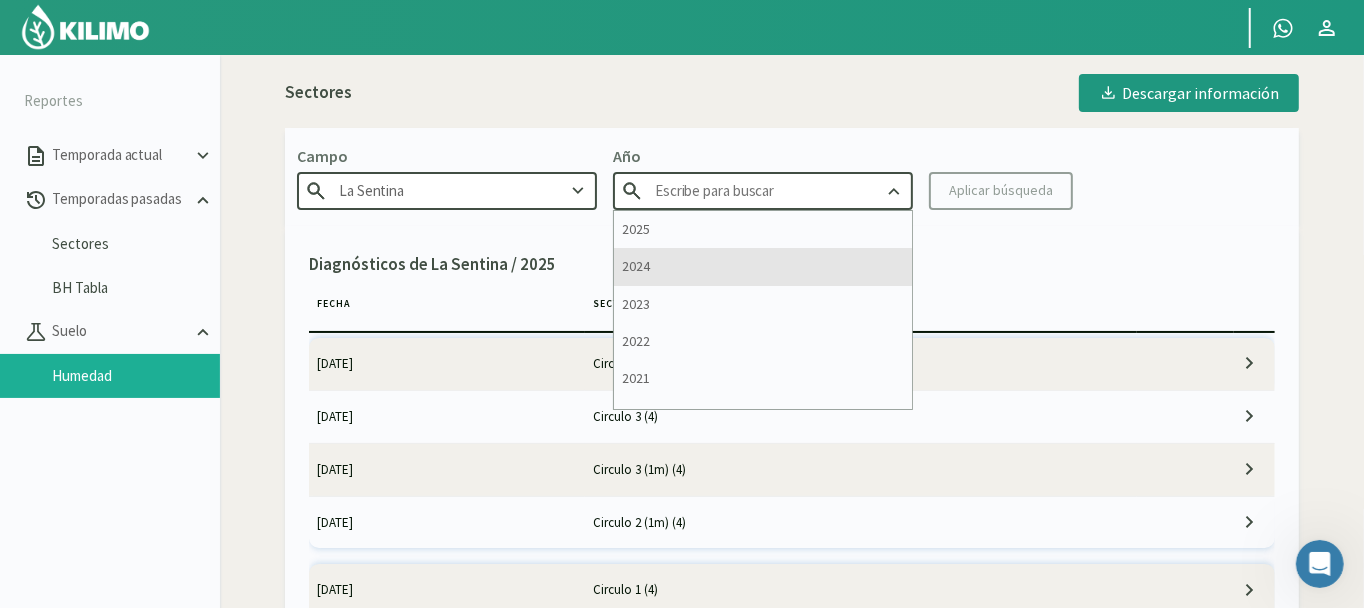 click on "2024" 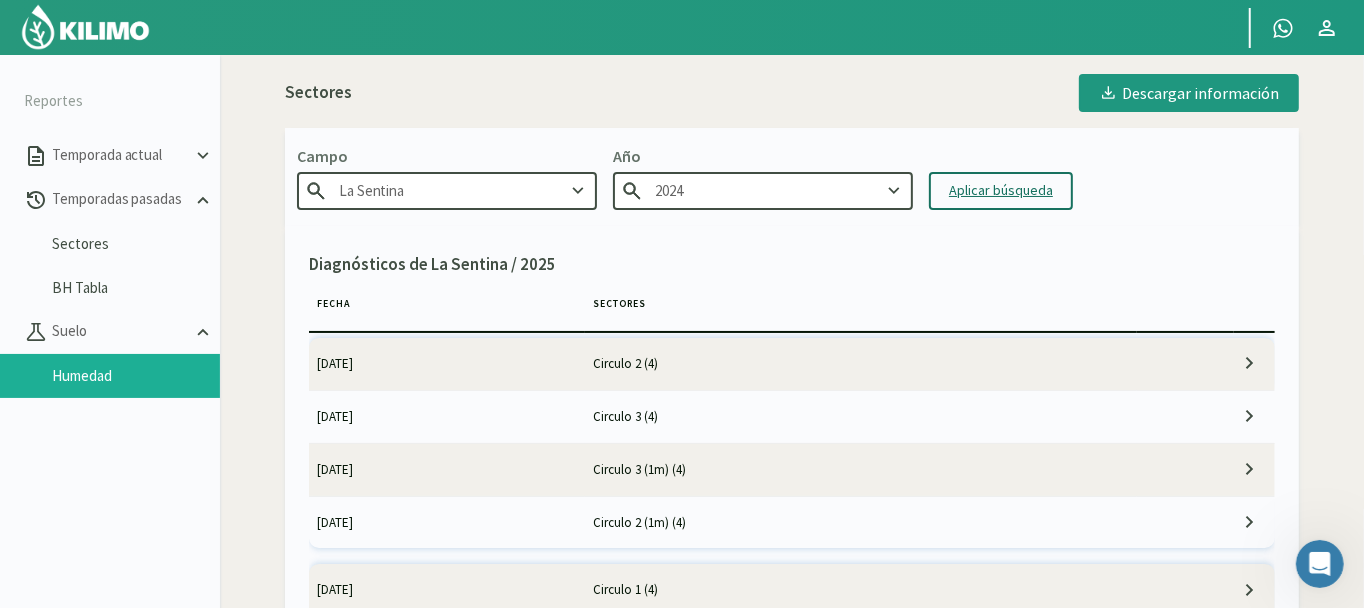 click on "Aplicar búsqueda" 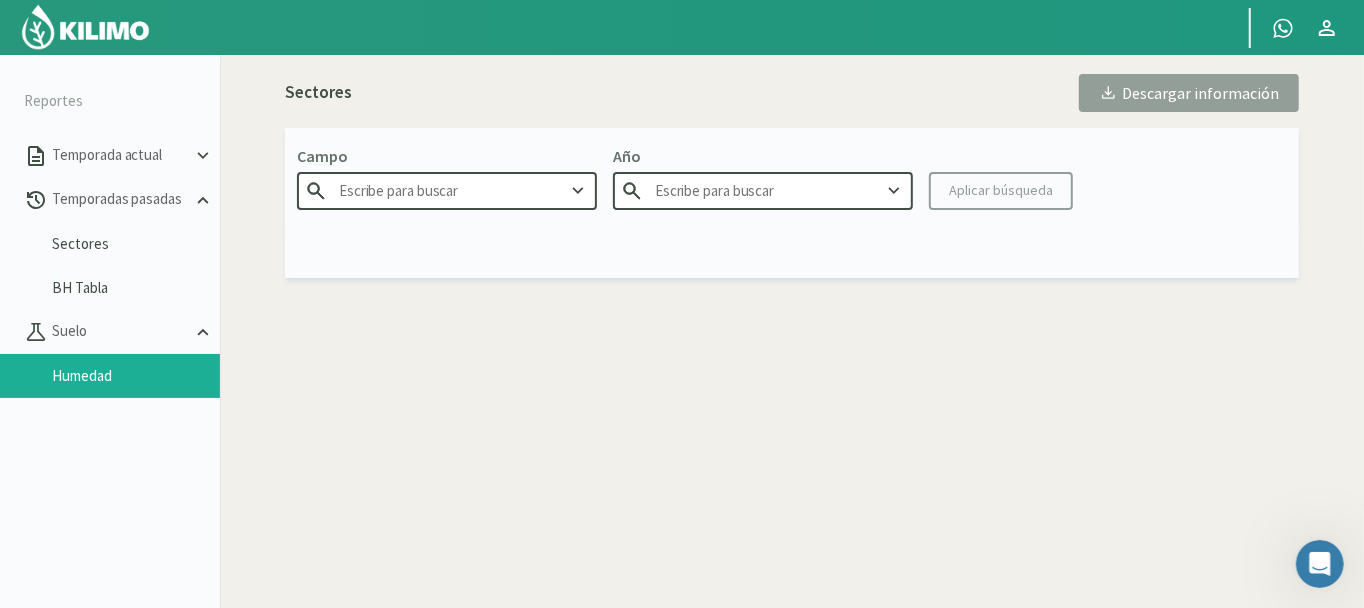 type on "La Sentina" 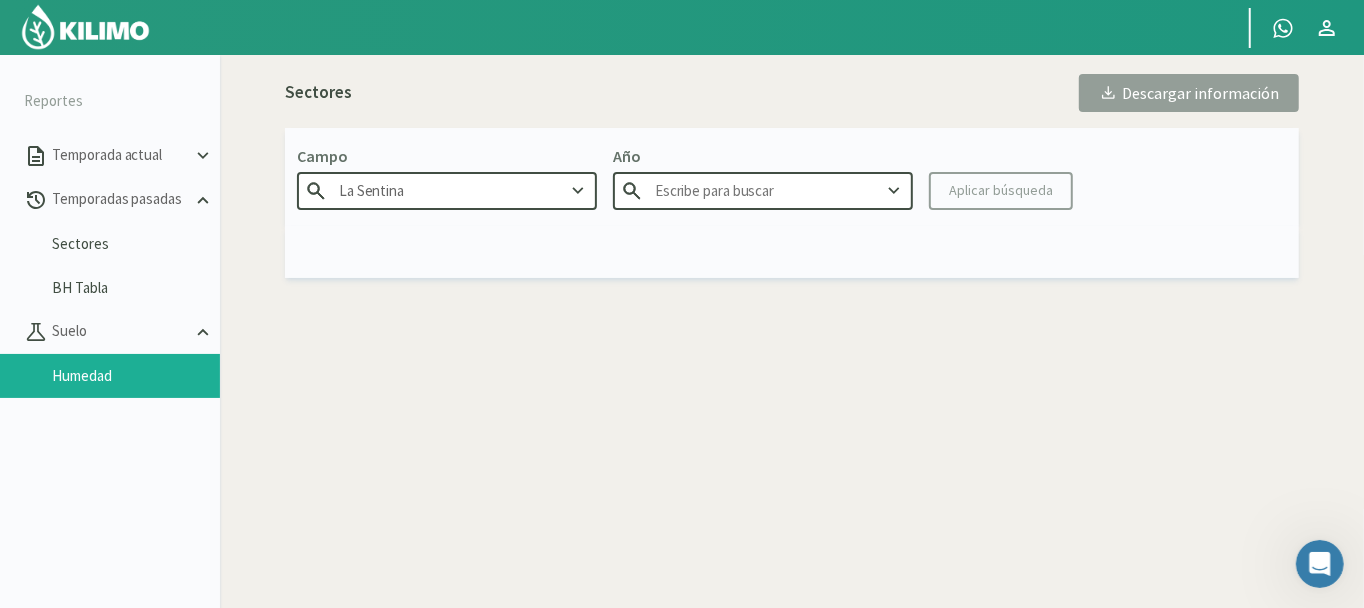 type on "2024" 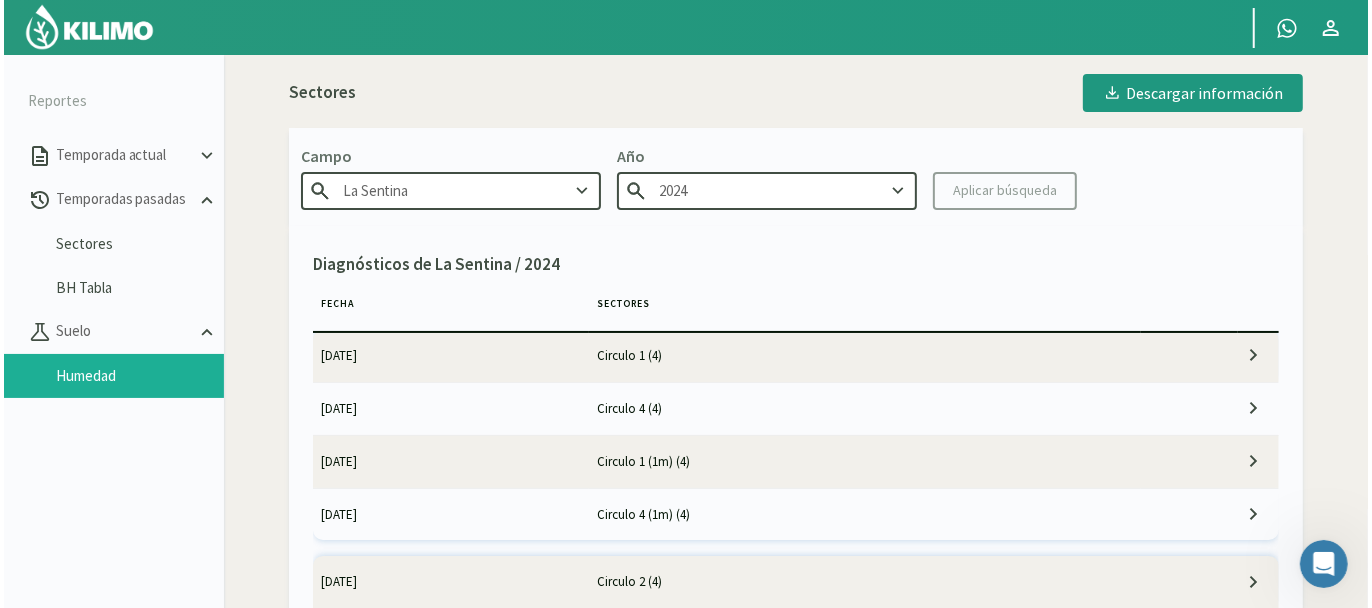 scroll, scrollTop: 0, scrollLeft: 0, axis: both 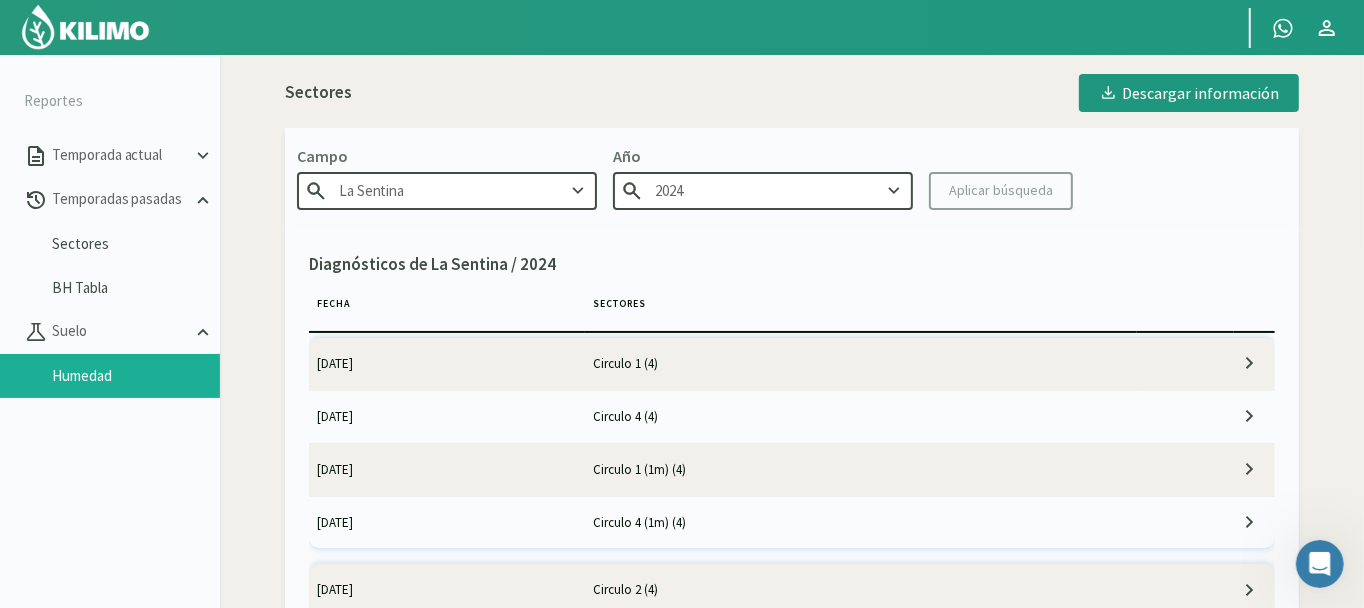 click on "Circulo 4 (4)" 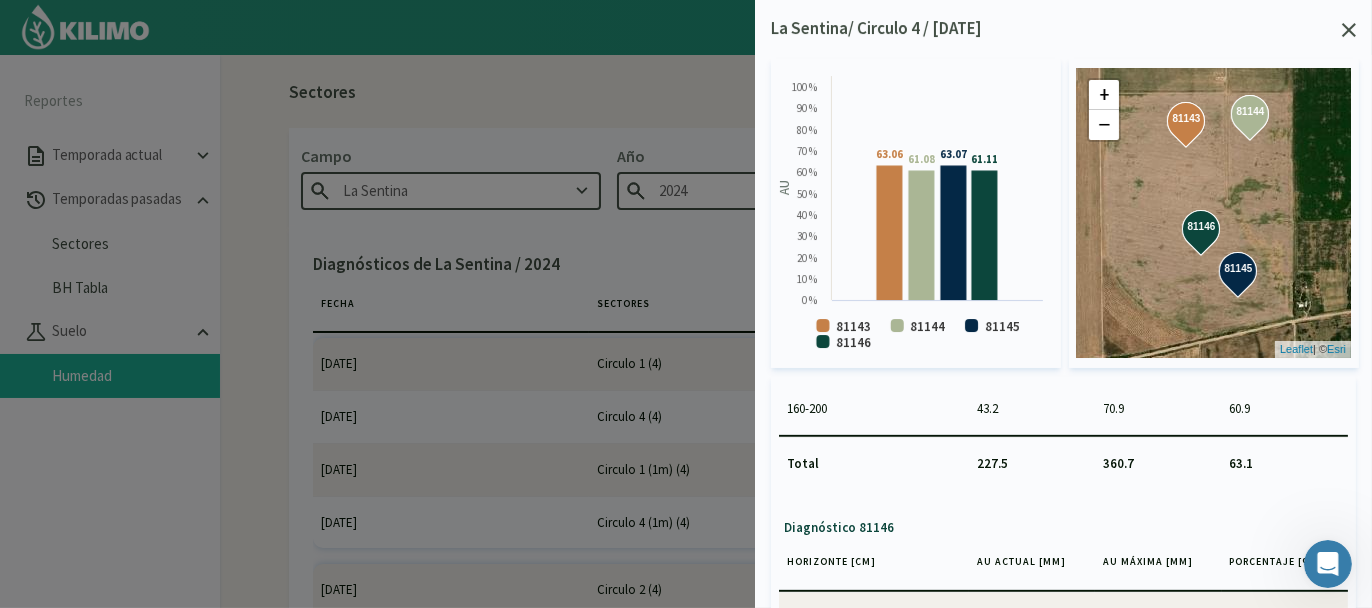 scroll, scrollTop: 1282, scrollLeft: 0, axis: vertical 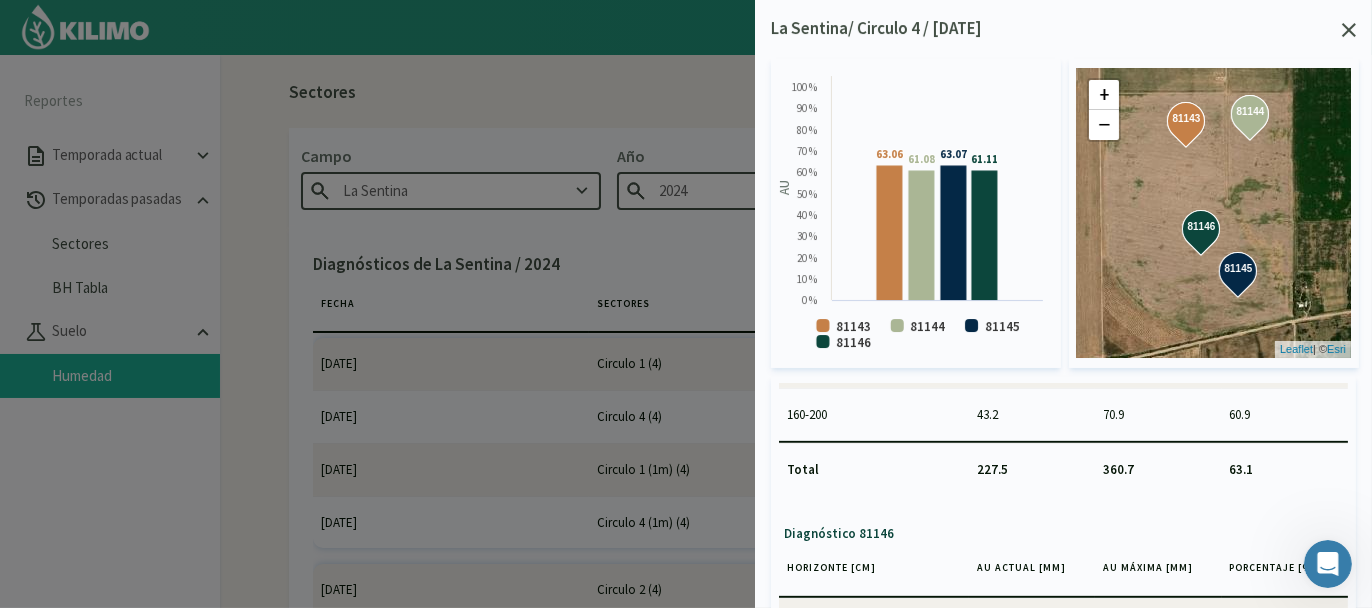 click 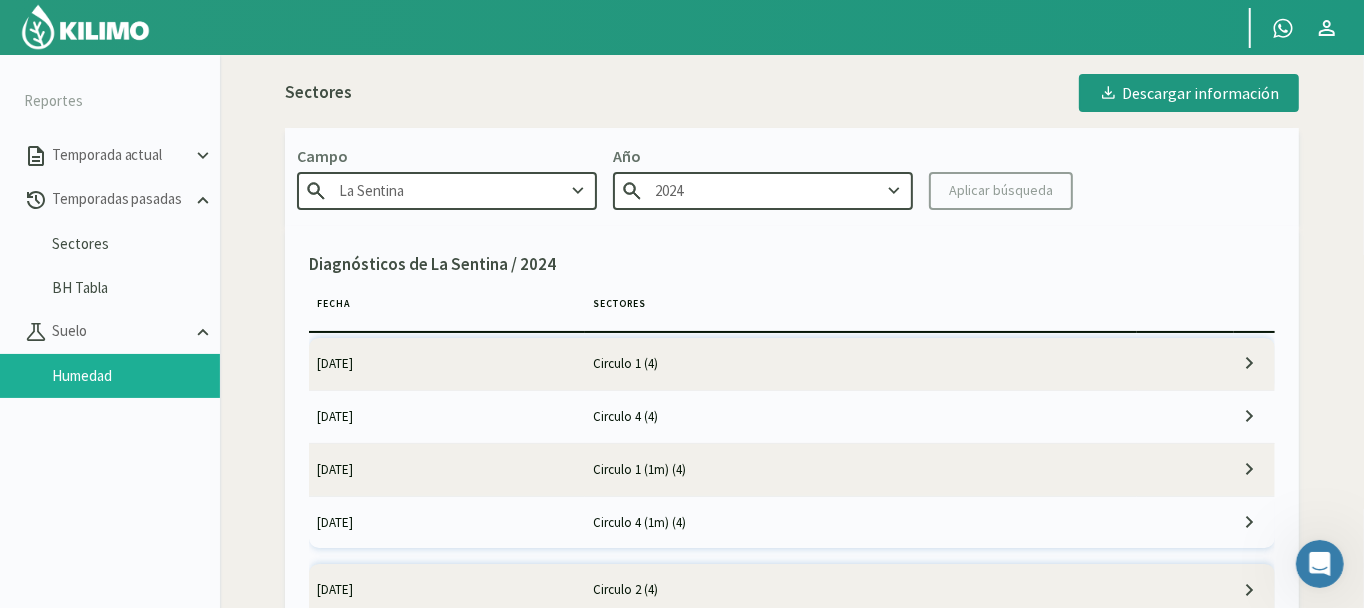 click on "Circulo 1 (4)" 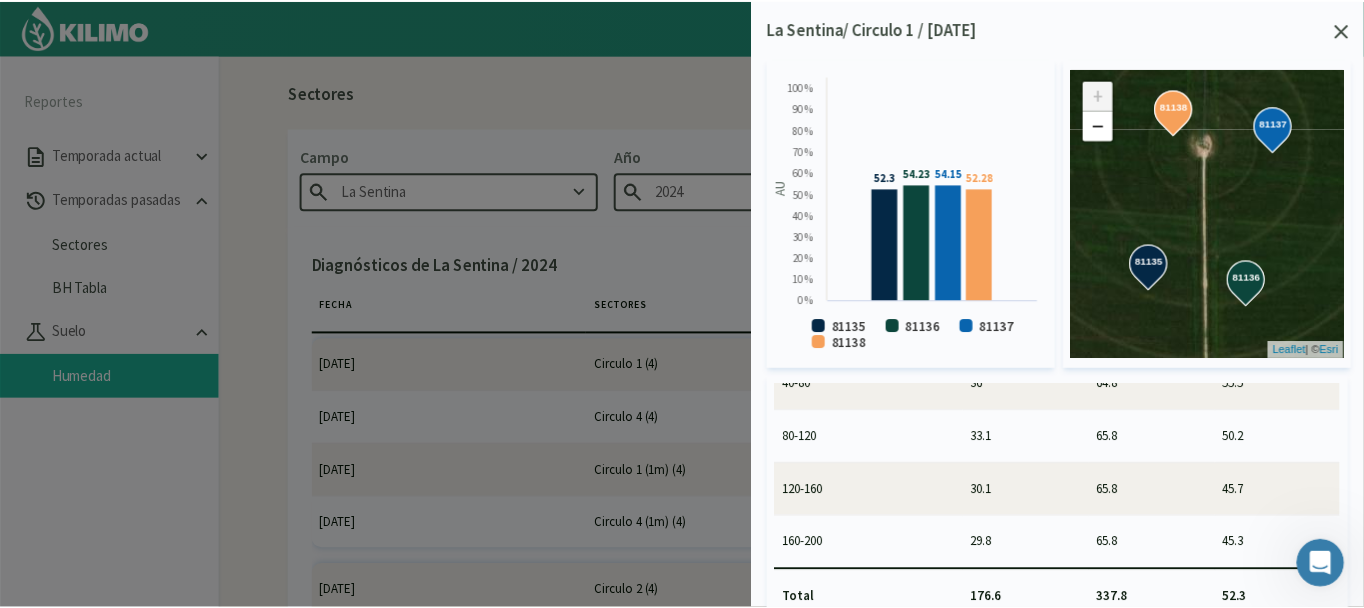 scroll, scrollTop: 1648, scrollLeft: 0, axis: vertical 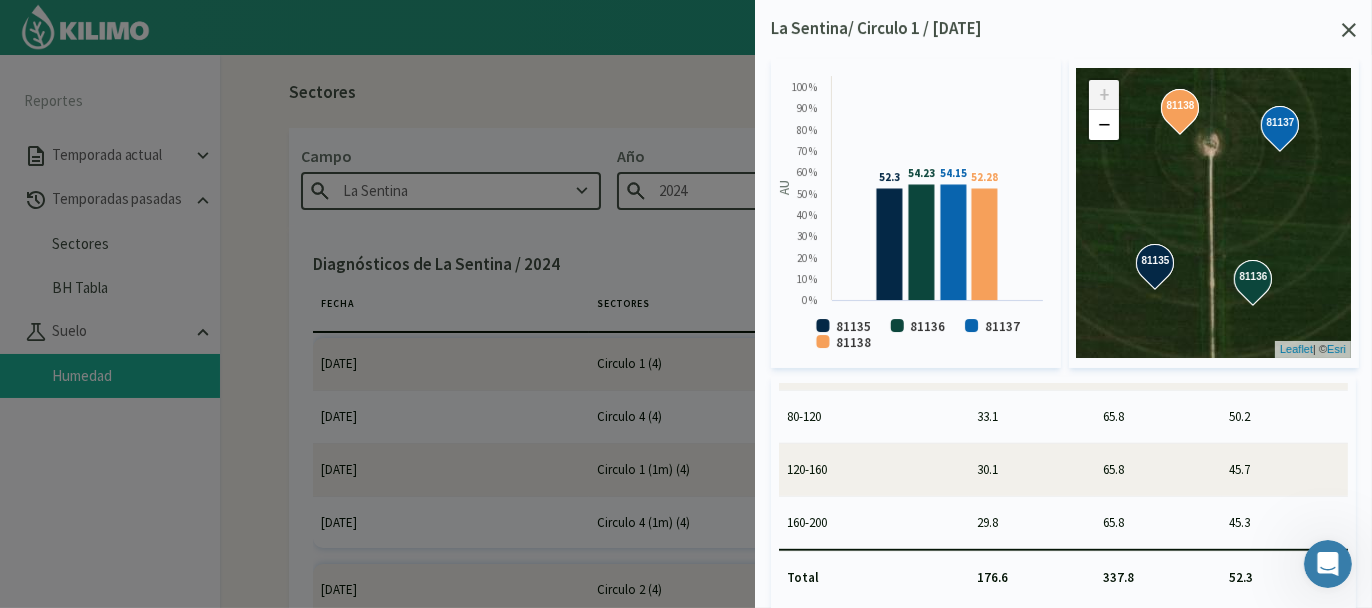 click on "La Sentina/
Circulo 1 /
[DATE]" 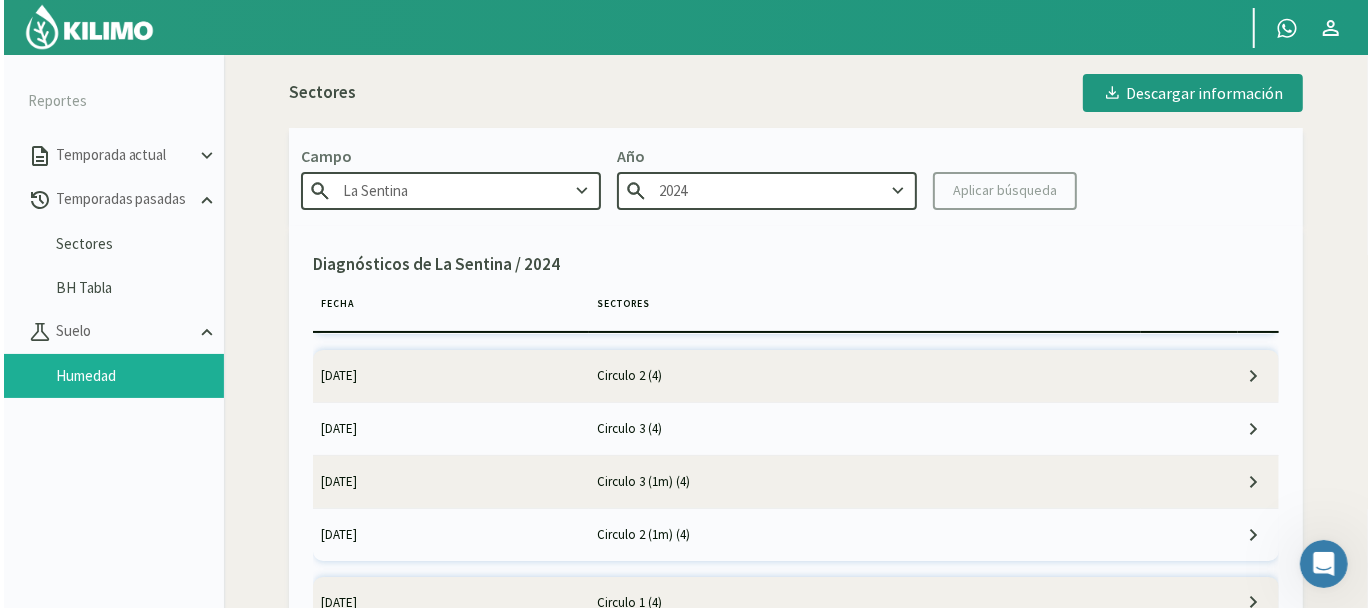 scroll, scrollTop: 233, scrollLeft: 0, axis: vertical 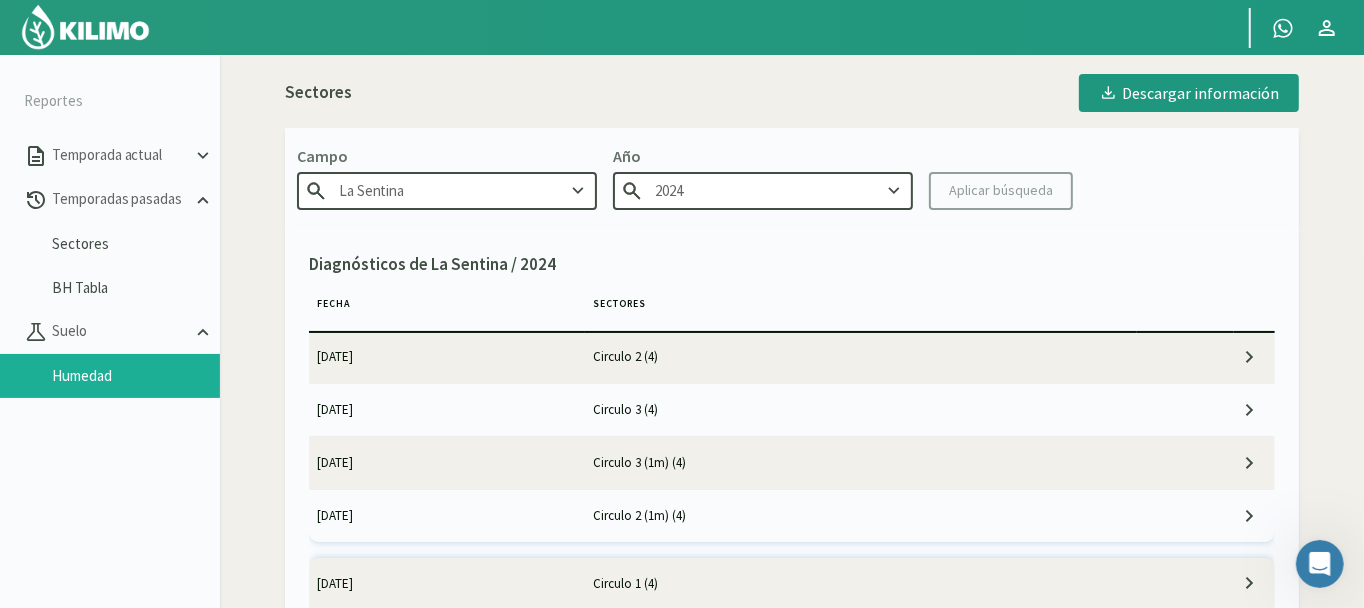 click on "Circulo 2 (4)" 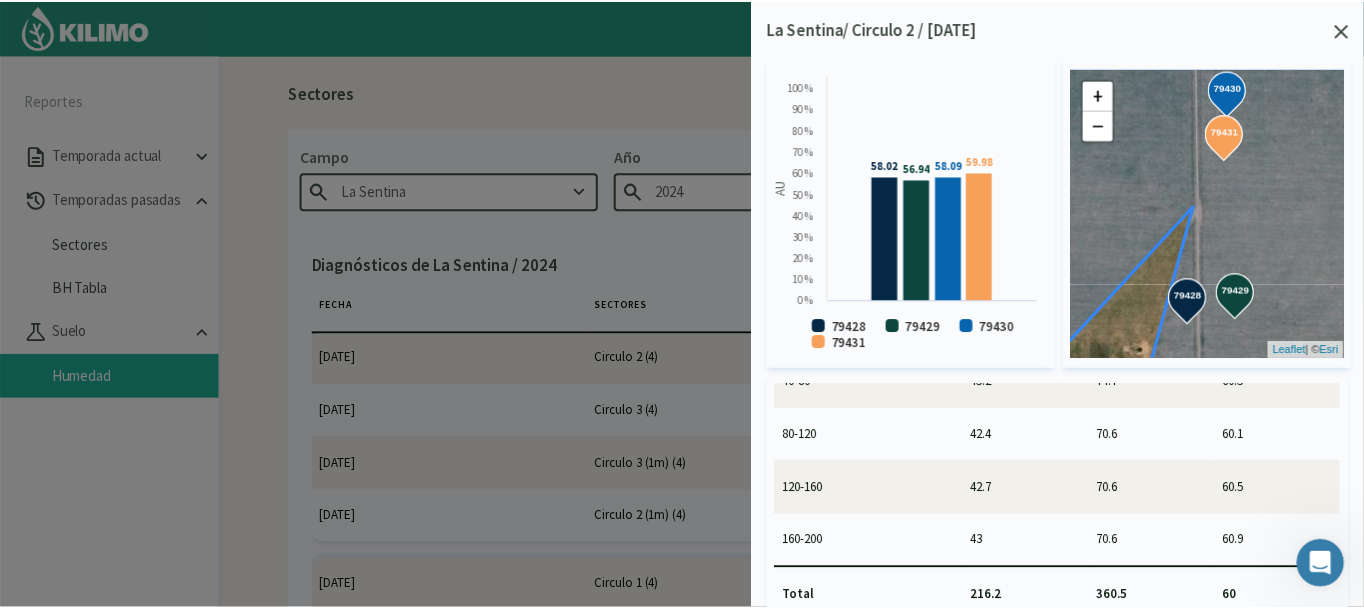 scroll, scrollTop: 1648, scrollLeft: 0, axis: vertical 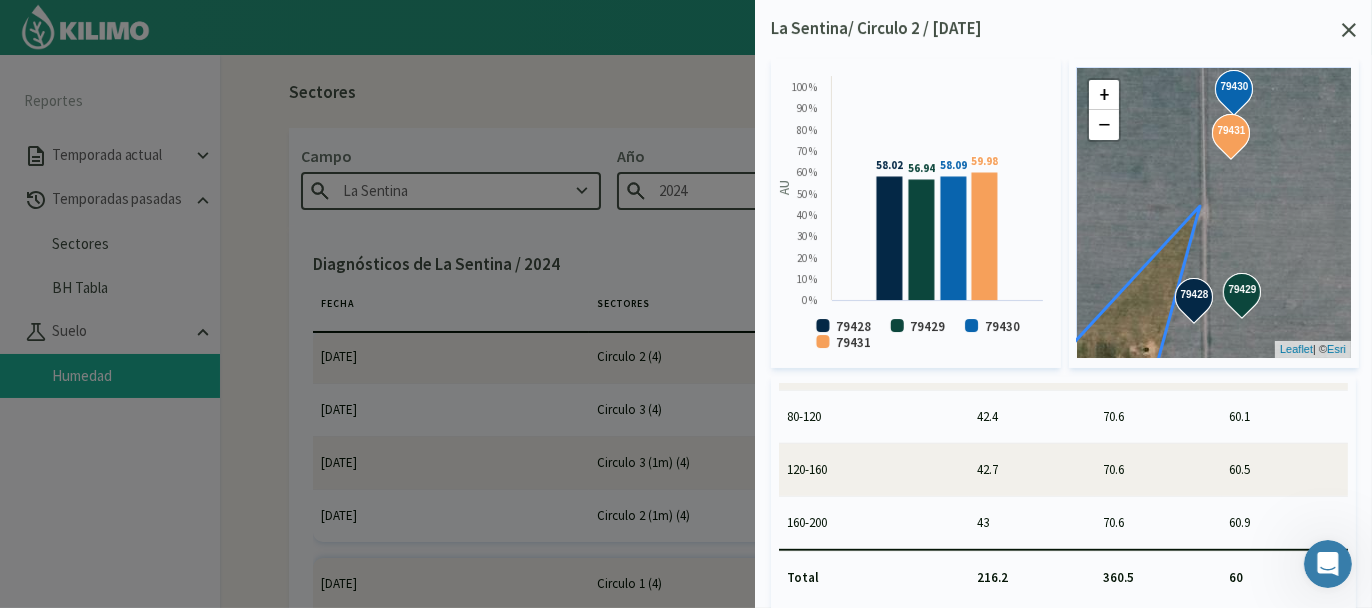 click 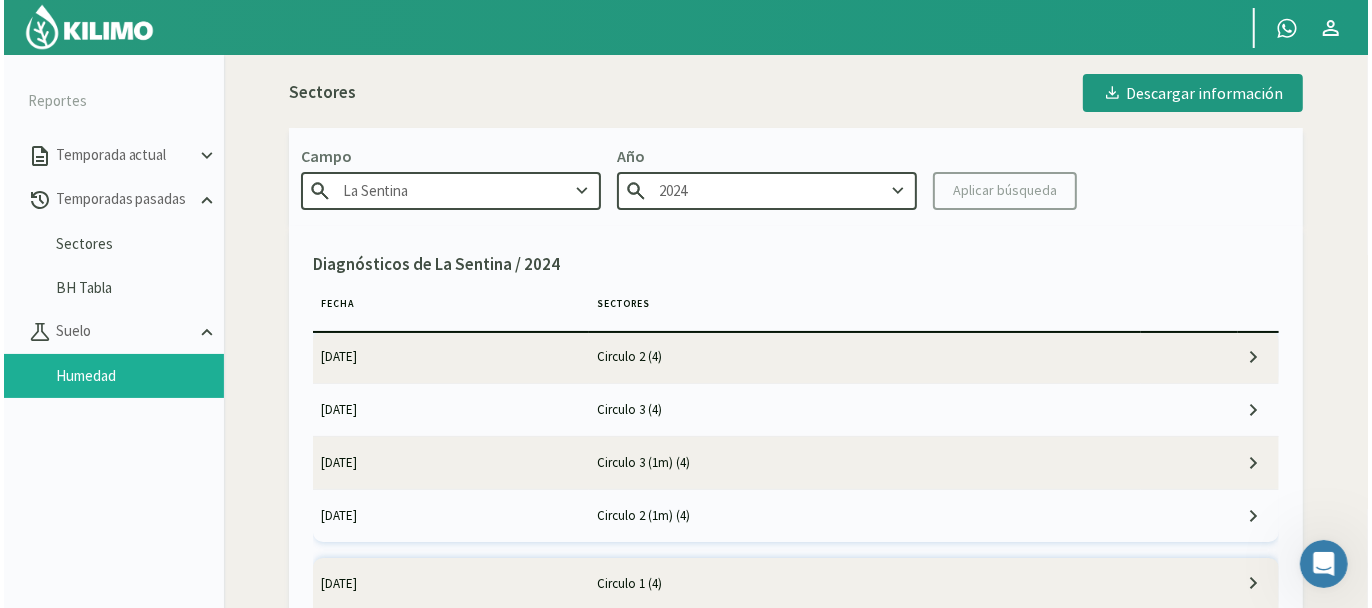 scroll, scrollTop: 266, scrollLeft: 0, axis: vertical 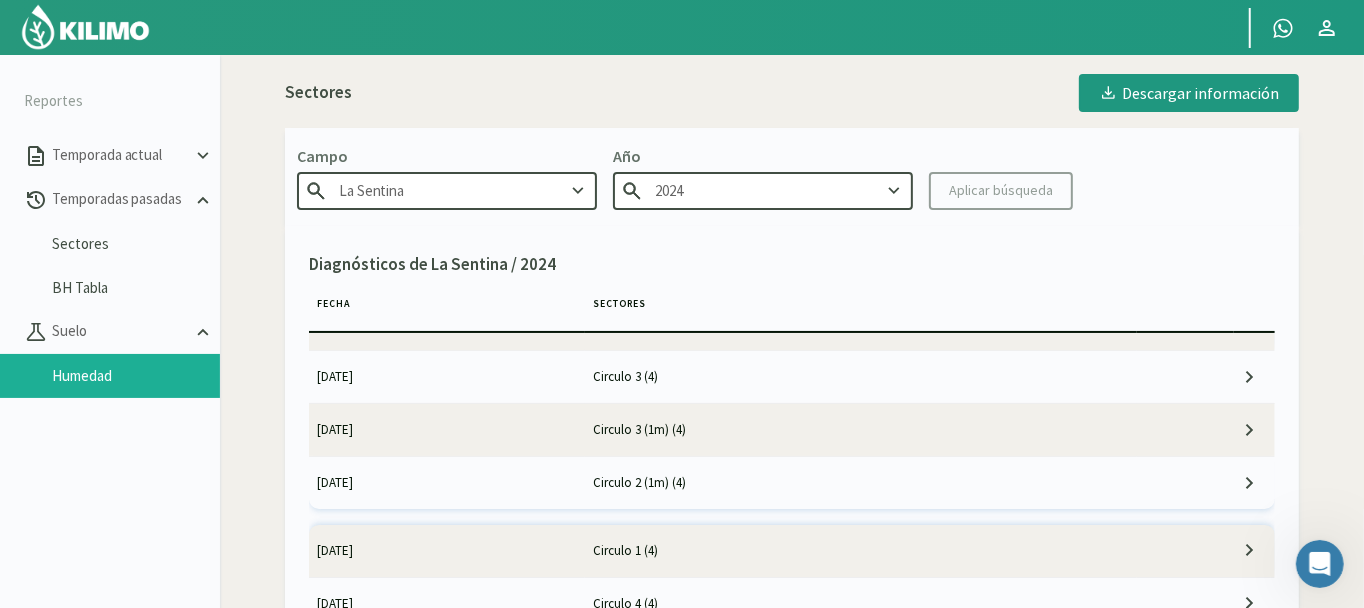 click on "Circulo 3 (4)" 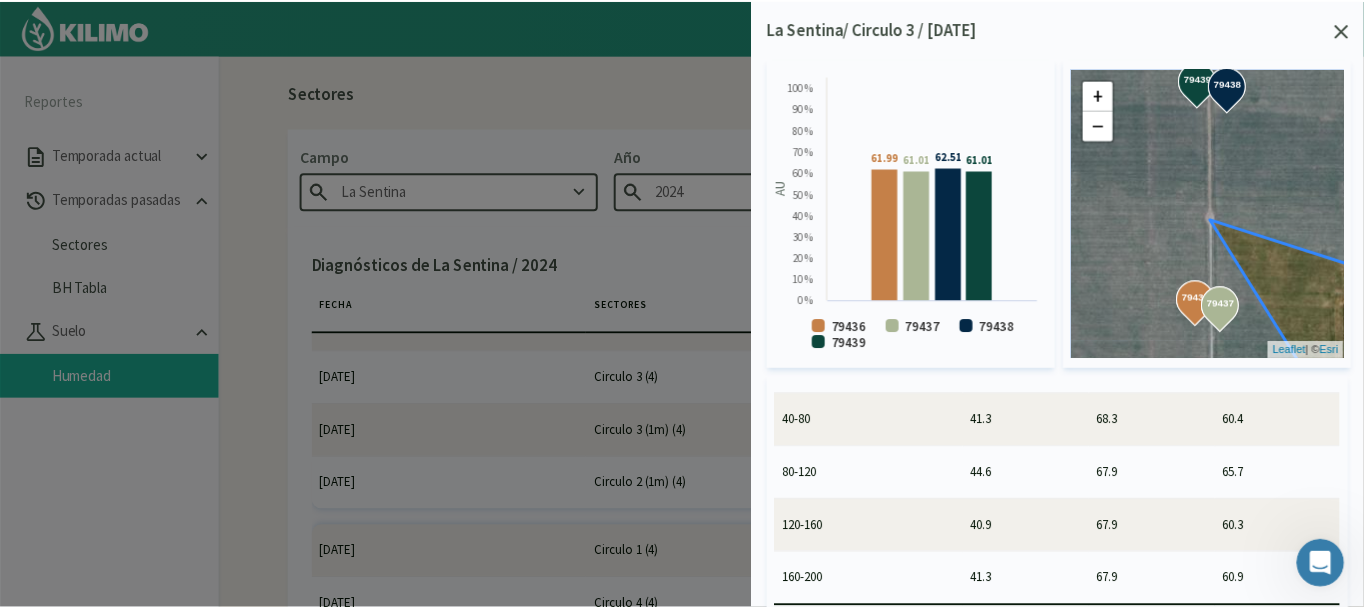 scroll, scrollTop: 1648, scrollLeft: 0, axis: vertical 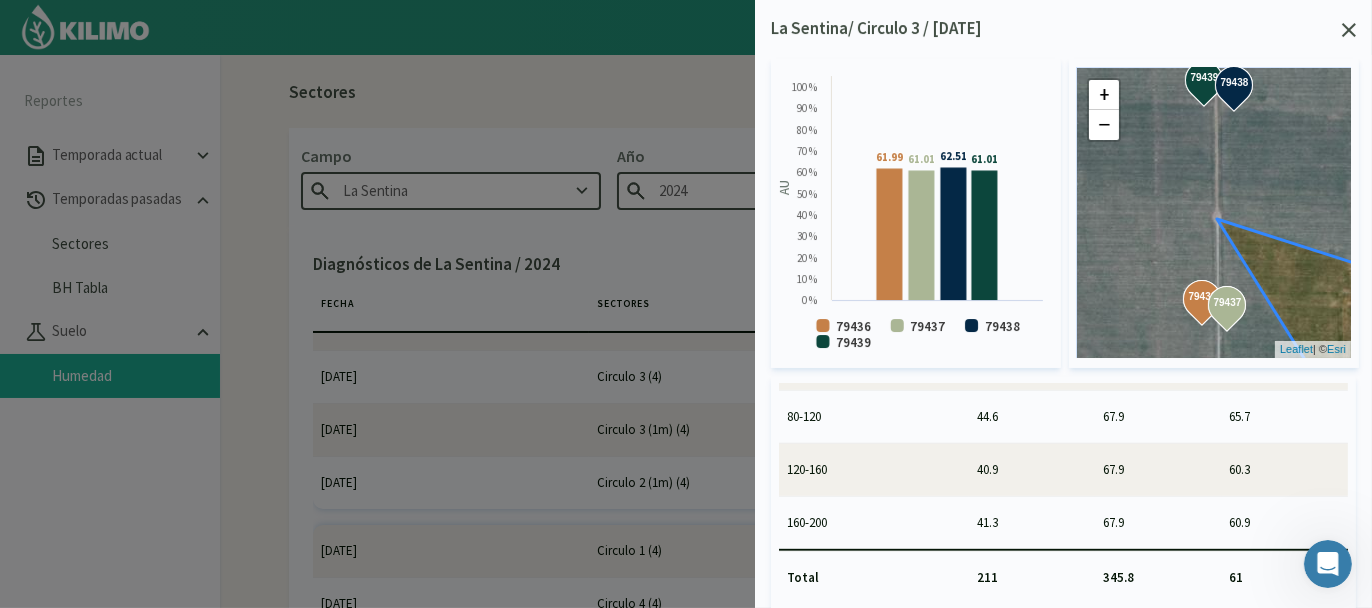 click 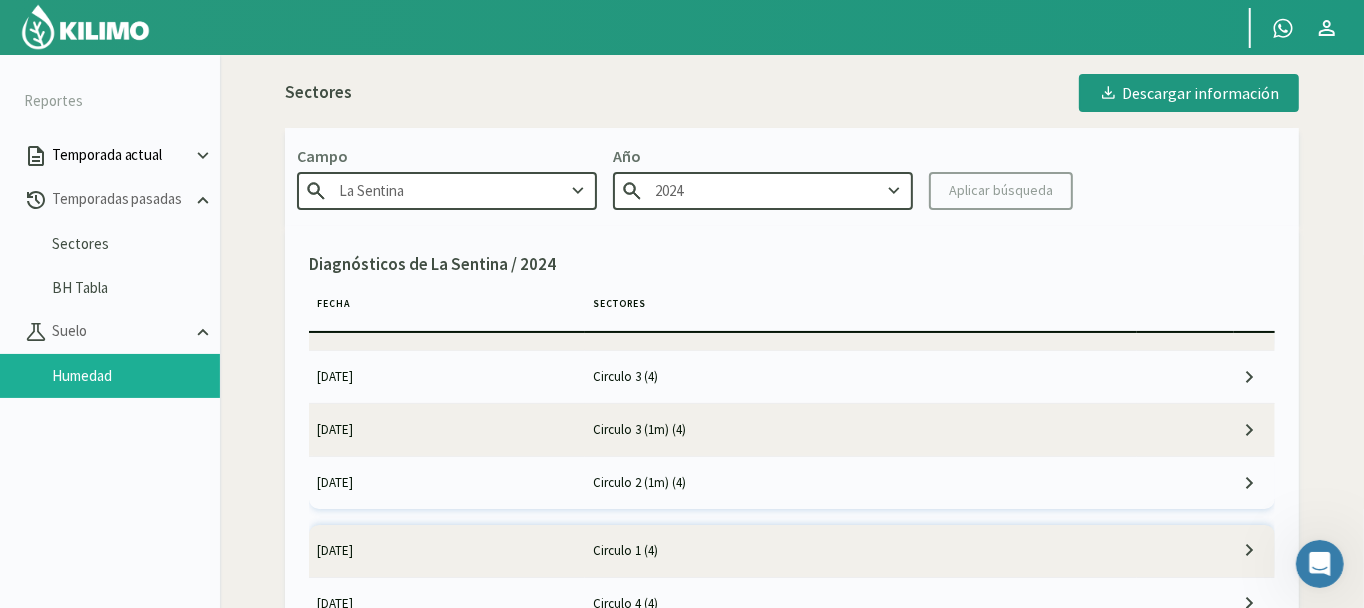 click on "Temporada actual" 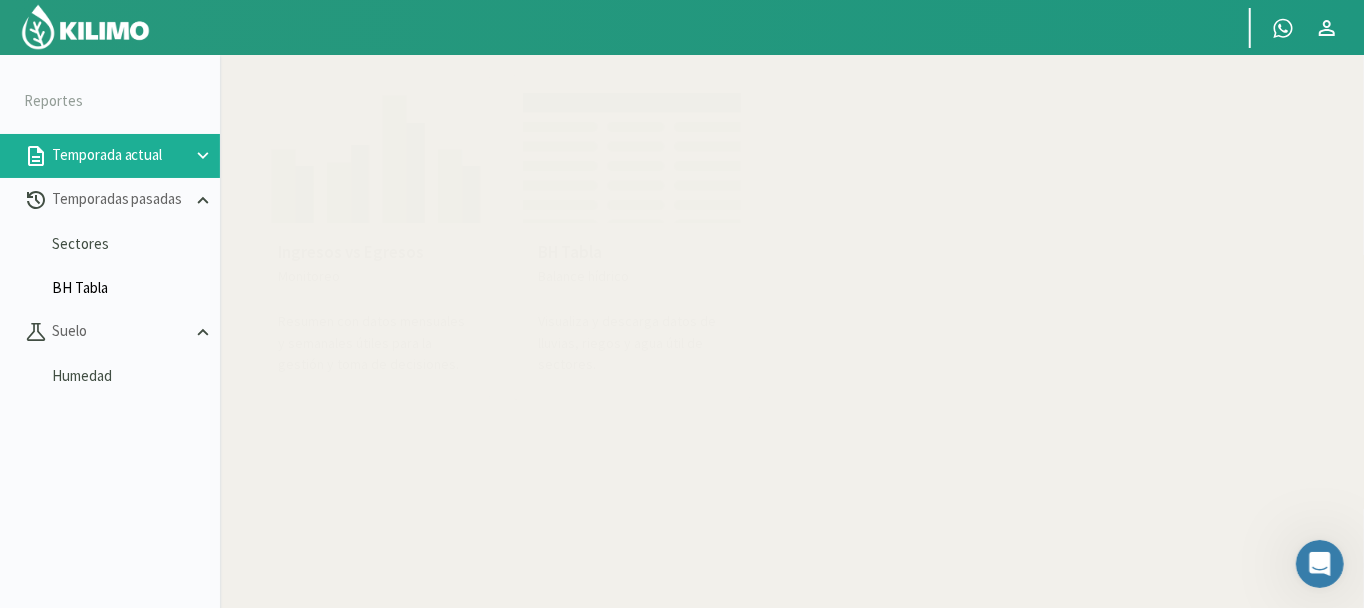 click on "BH Tabla" 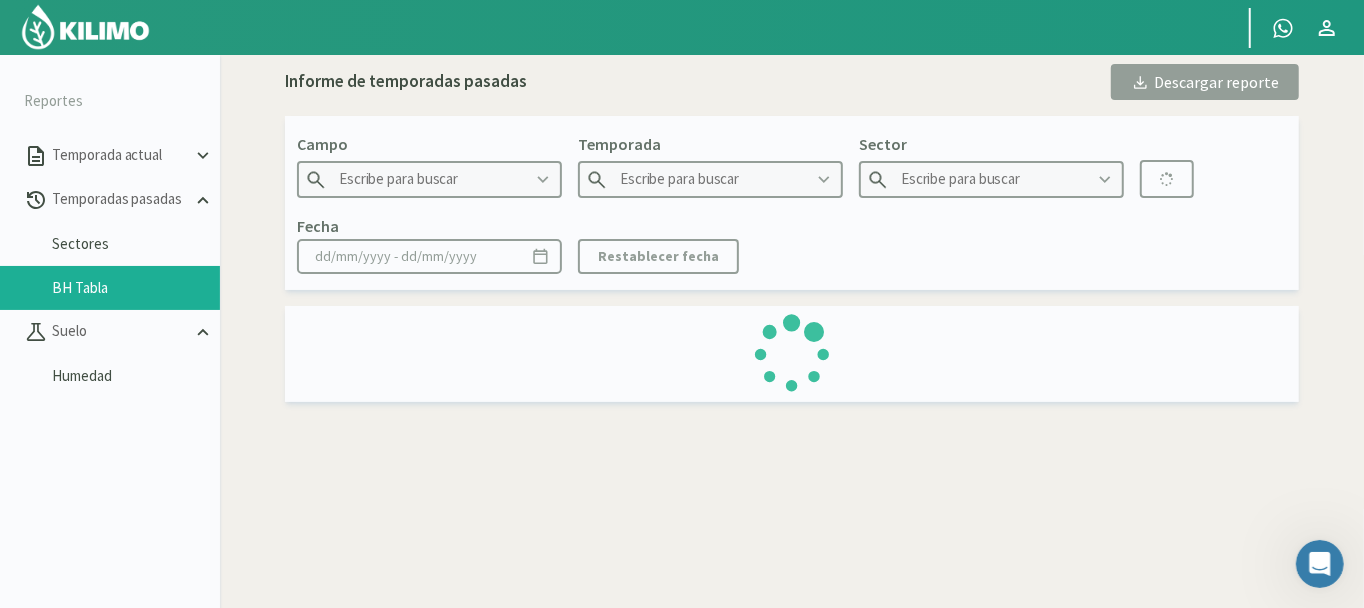 type on "La Sentina" 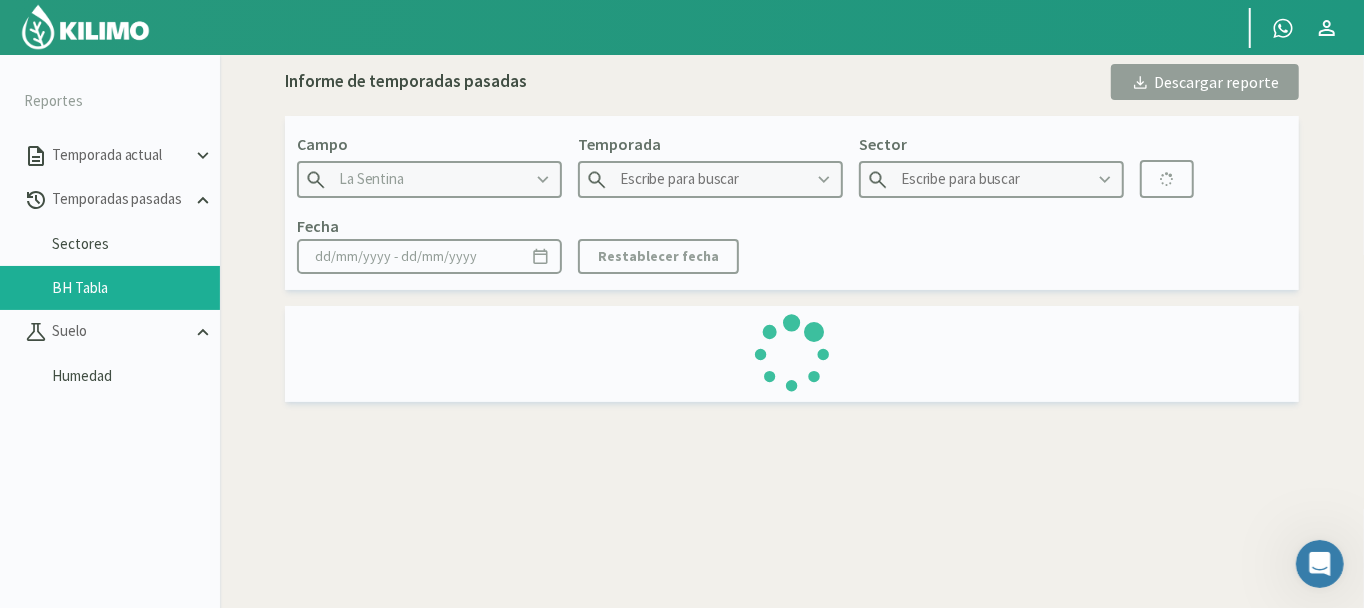type on "2015" 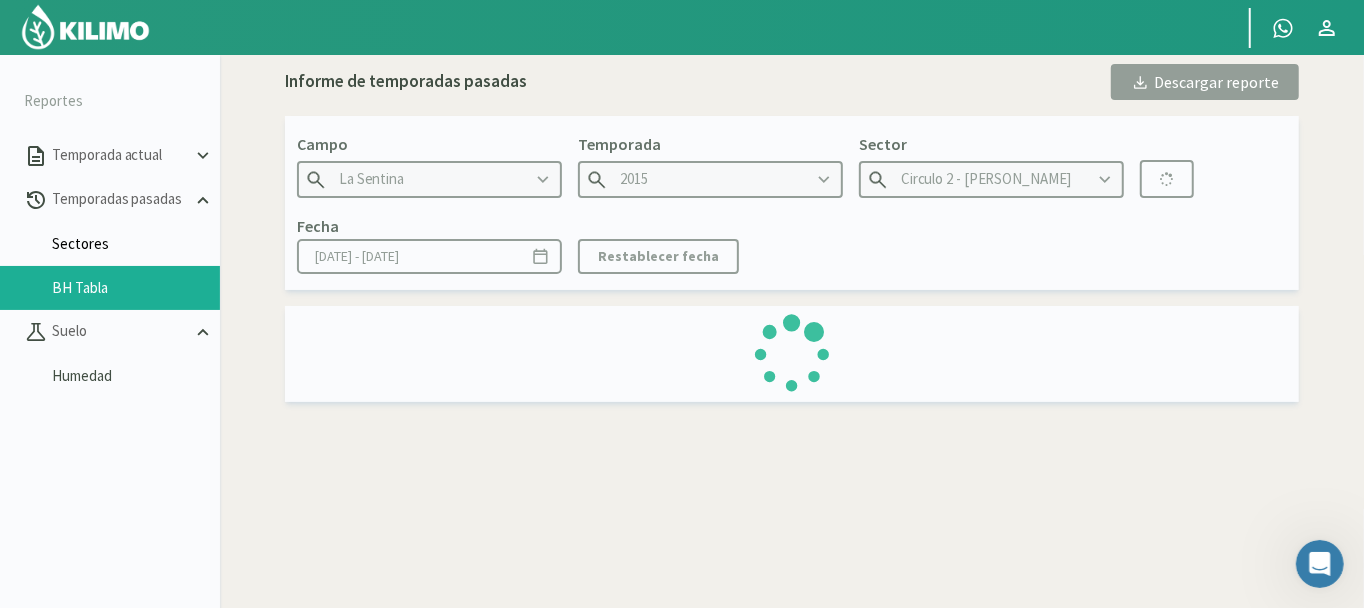 click on "Sectores" 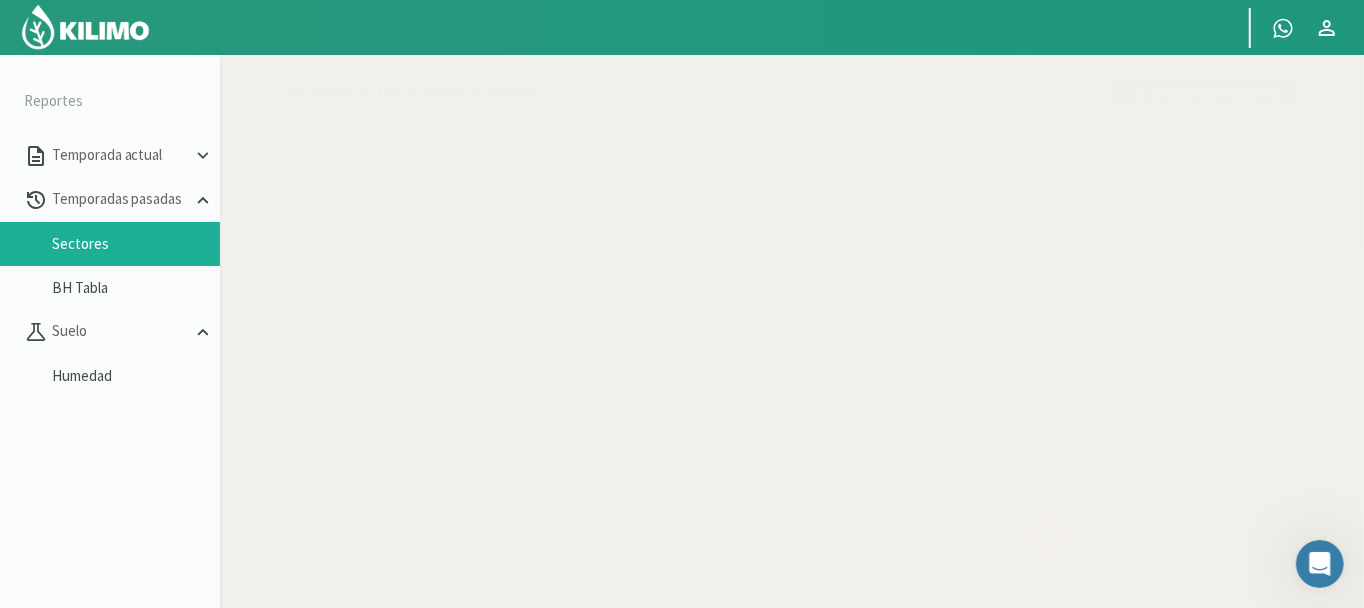 select on "0: Object" 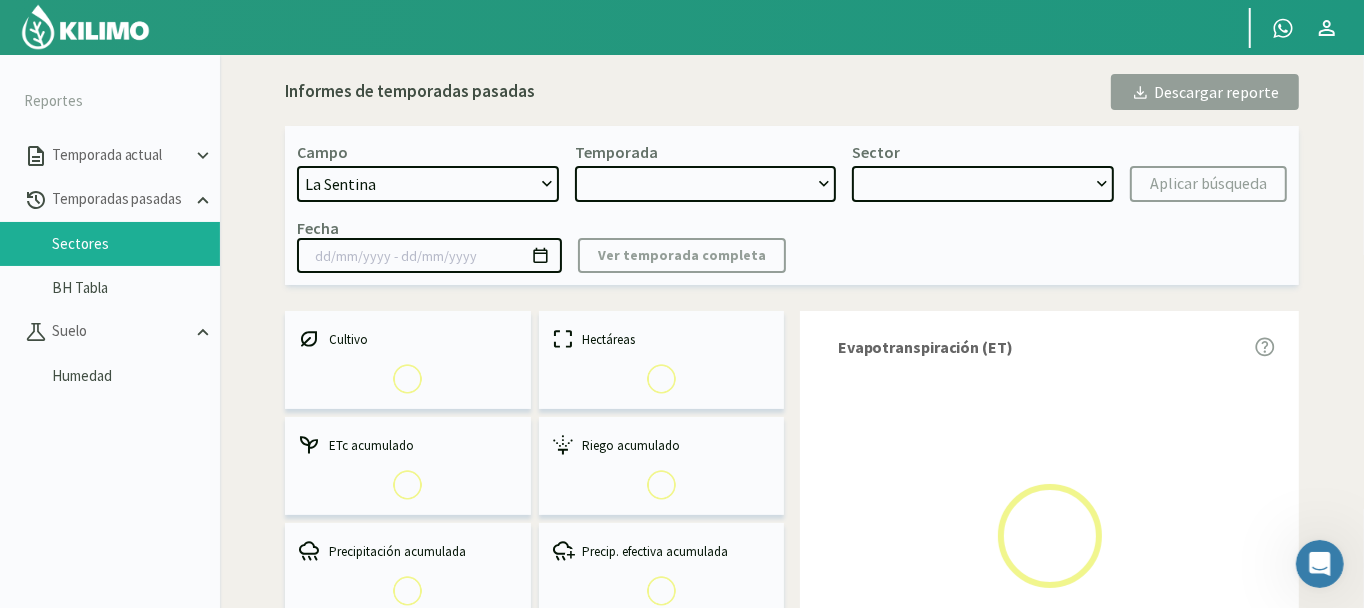 type on "[DATE] - [DATE]" 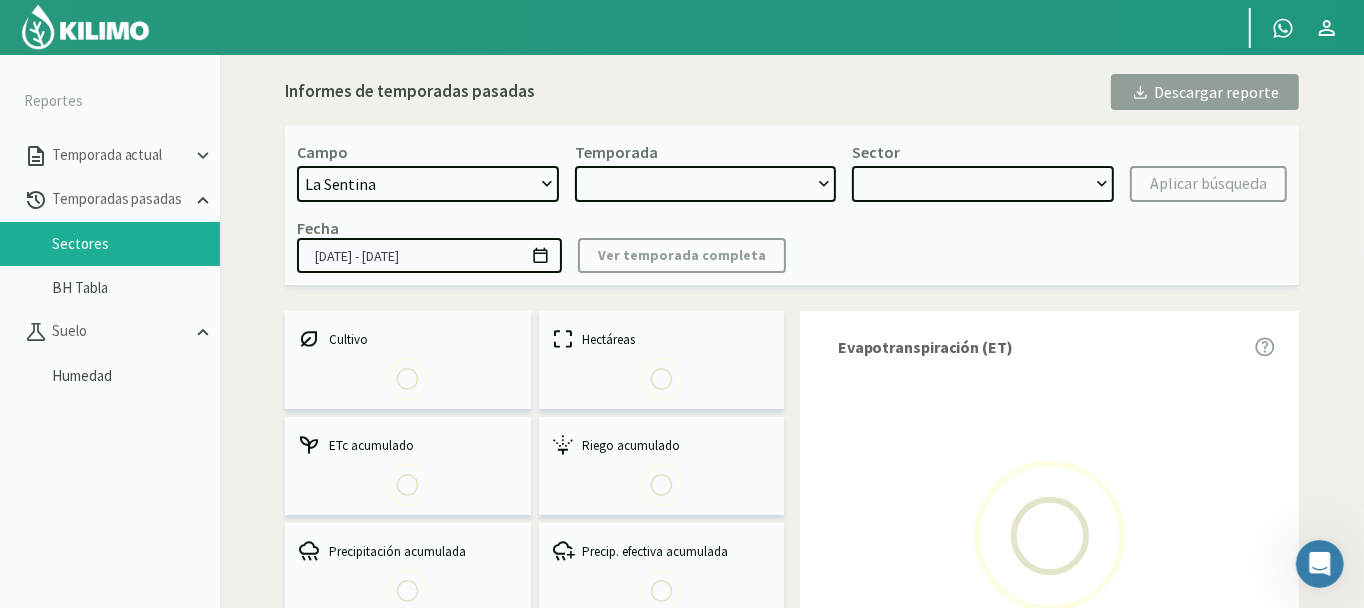 select on "0: 2024" 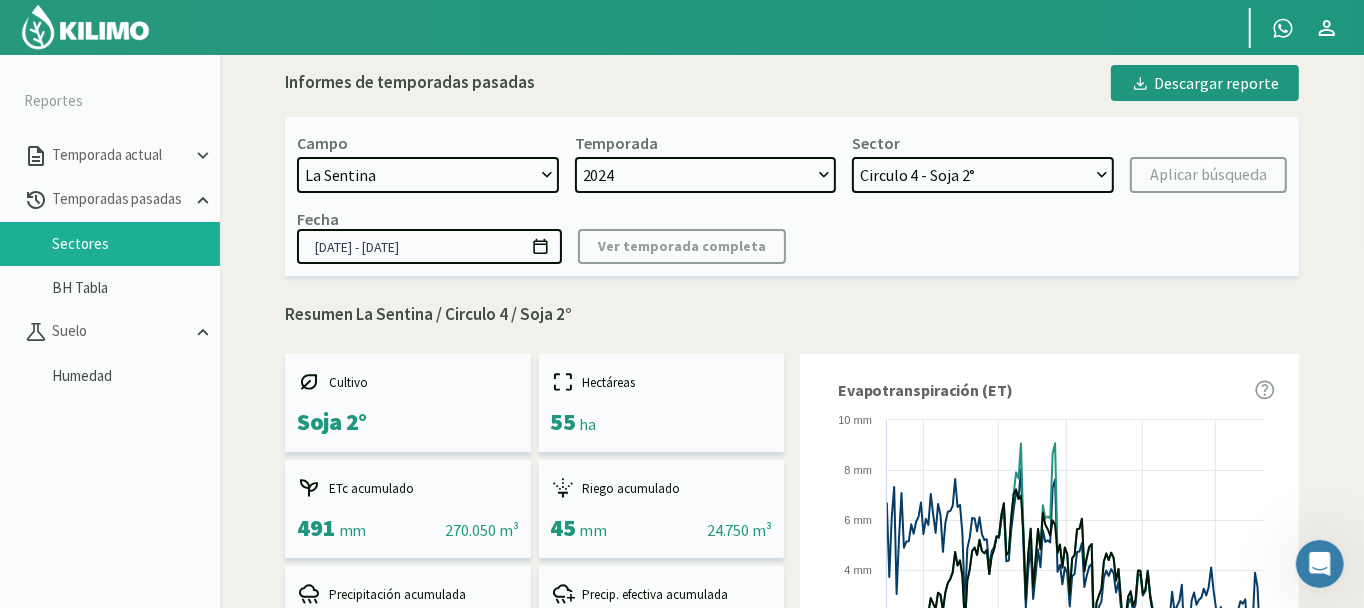 scroll, scrollTop: 0, scrollLeft: 0, axis: both 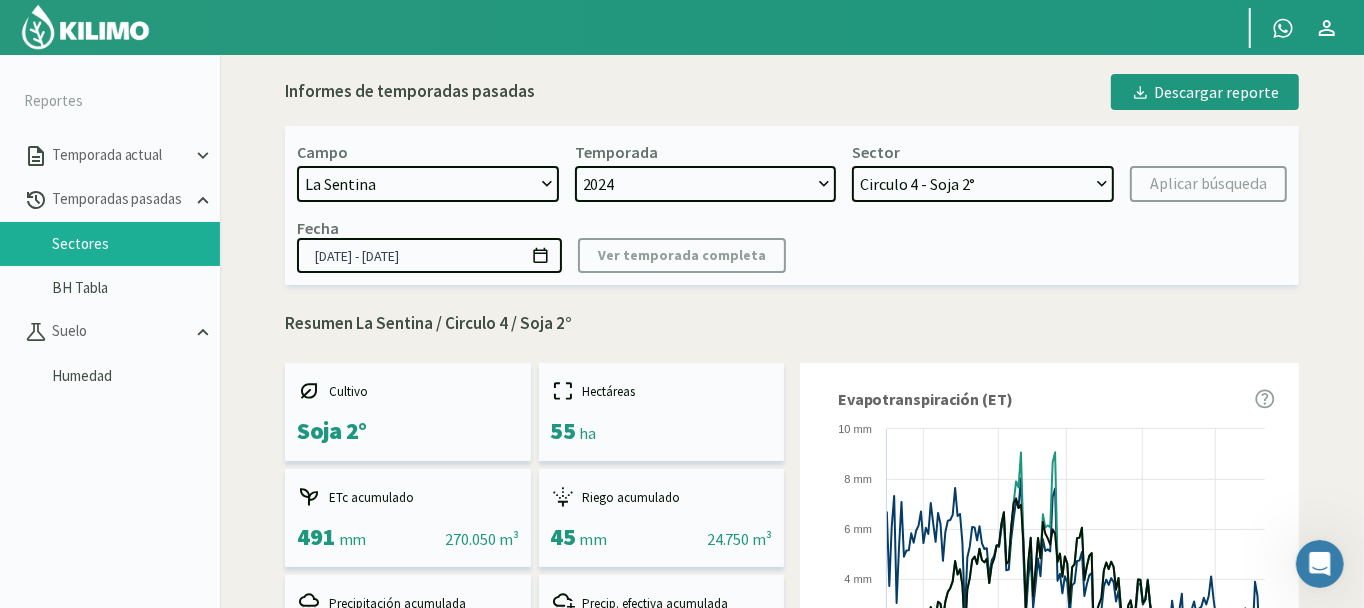 click on "Circulo 4 - Soja 2°   Circulo 4 (1m) - Soja 2°   Circulo 1 (1m) - Soja 2°   Circulo 1 - Soja 2°   Circulo 3 - Soja 1º   Circulo 3 (1m) - Soja 1º   Circulo 2 - Soja 1º   Circulo 2 (1m) - Soja 1º   Circulo 1 - [PERSON_NAME]   Circulo 1 (1m) - [PERSON_NAME]   Circulo 4 (1m) - [PERSON_NAME]   Circulo 4 - [PERSON_NAME]   Circulo 3 (1m) - Maiz   Circulo 3 - Maiz   Circulo 1 (1m) - Soja   Circulo 1 - Soja" 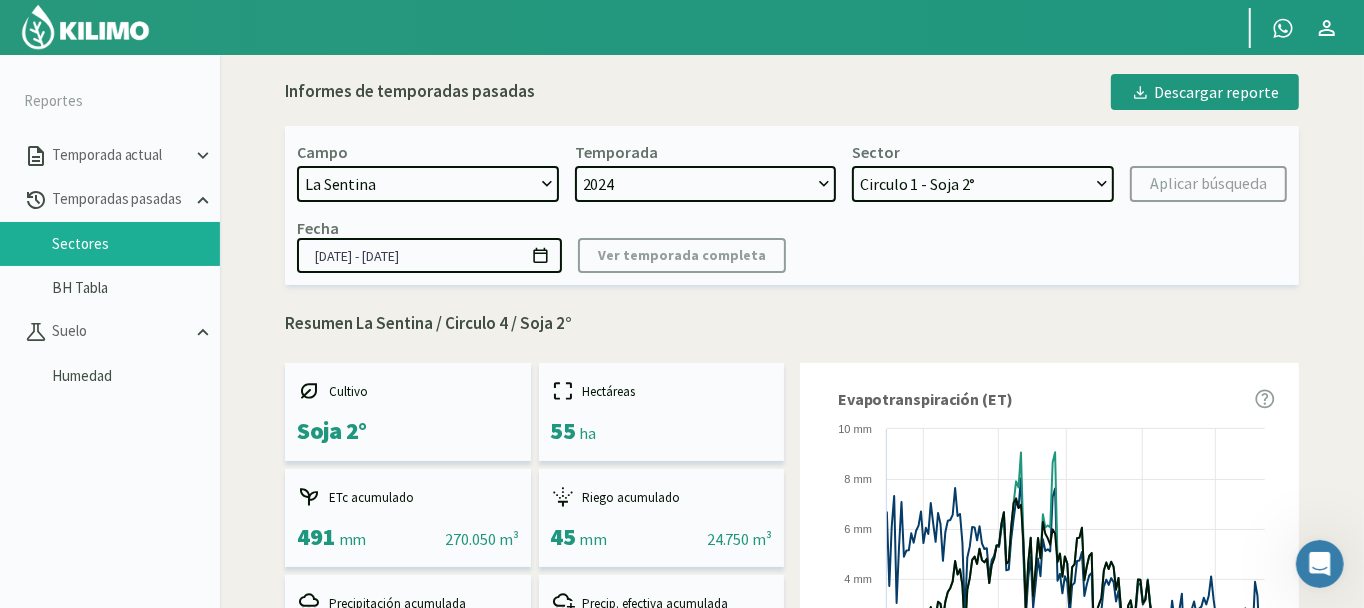 click on "Circulo 4 - Soja 2°   Circulo 4 (1m) - Soja 2°   Circulo 1 (1m) - Soja 2°   Circulo 1 - Soja 2°   Circulo 3 - Soja 1º   Circulo 3 (1m) - Soja 1º   Circulo 2 - Soja 1º   Circulo 2 (1m) - Soja 1º   Circulo 1 - [PERSON_NAME]   Circulo 1 (1m) - [PERSON_NAME]   Circulo 4 (1m) - [PERSON_NAME]   Circulo 4 - [PERSON_NAME]   Circulo 3 (1m) - Maiz   Circulo 3 - Maiz   Circulo 1 (1m) - Soja   Circulo 1 - Soja" 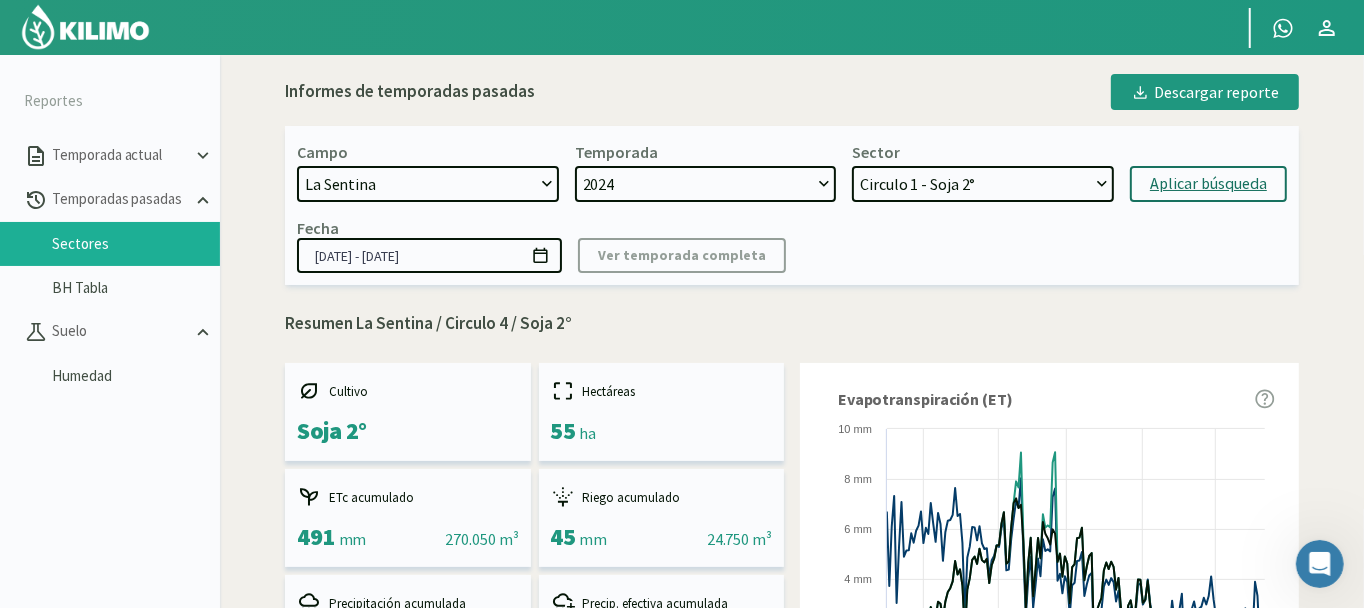 click on "Aplicar búsqueda" 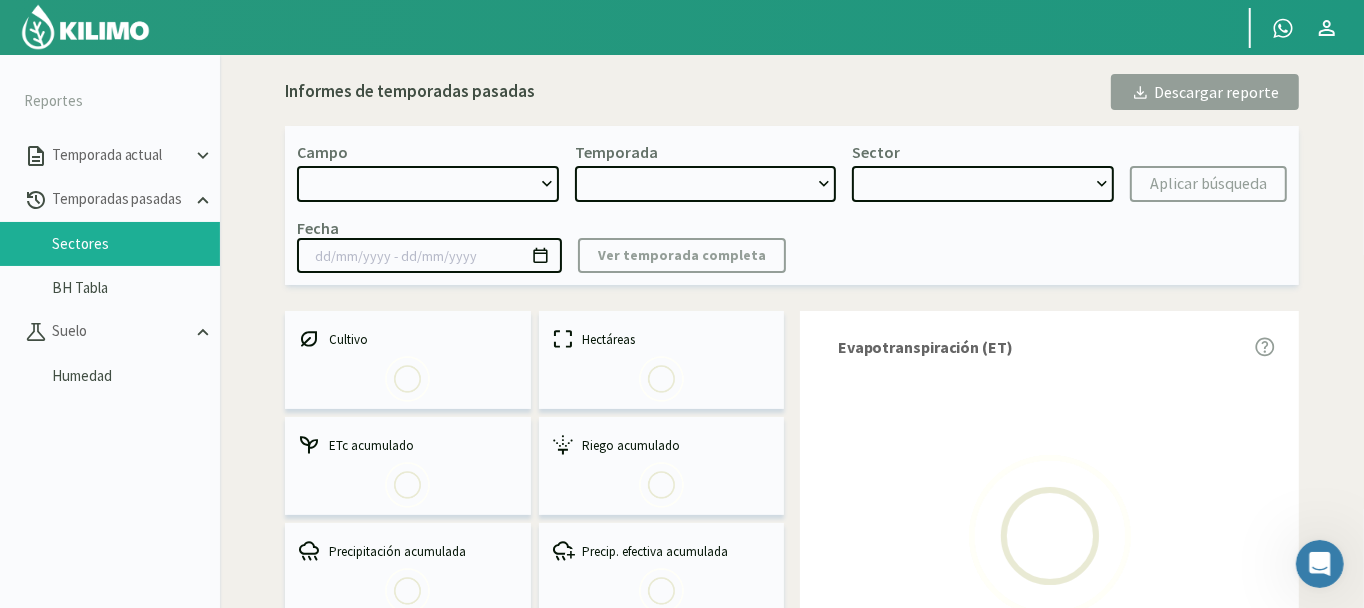 select on "0: Object" 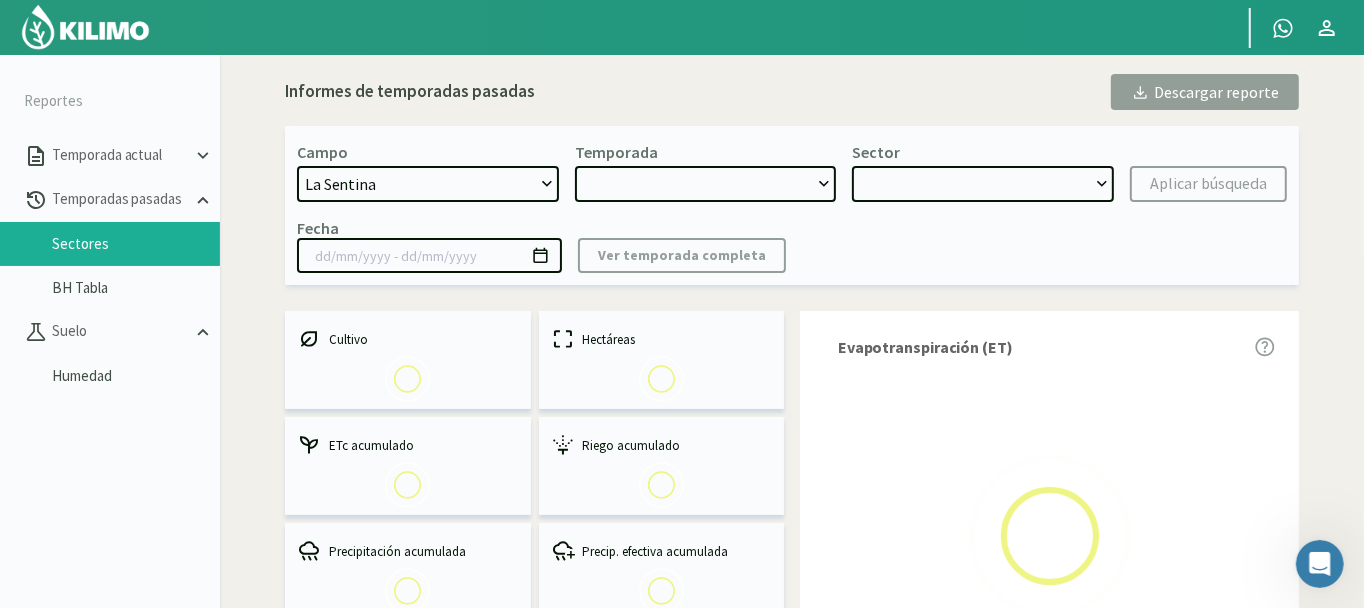 type on "[DATE] - [DATE]" 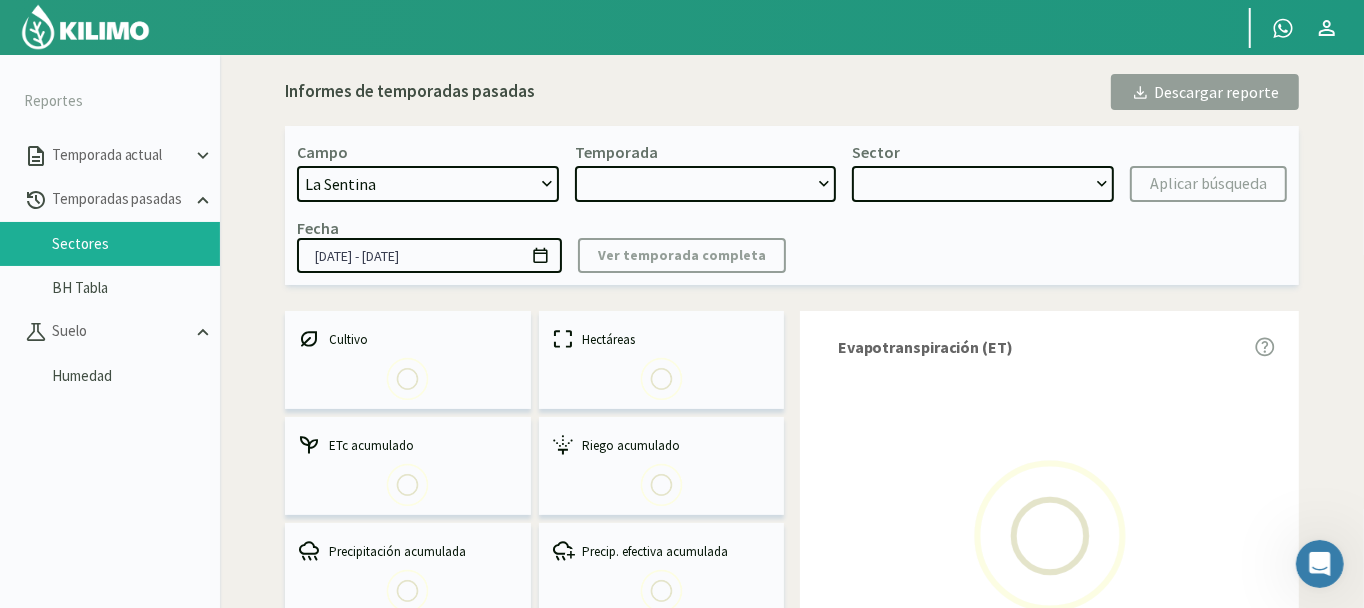 select on "0: 2024" 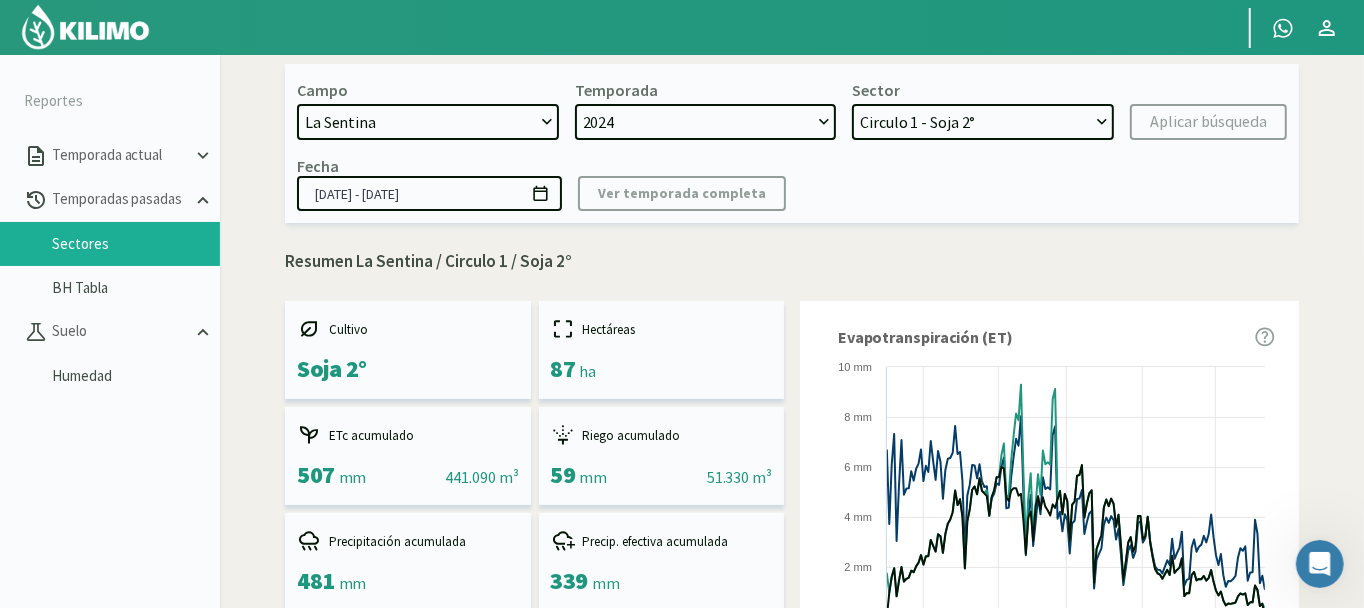 scroll, scrollTop: 0, scrollLeft: 0, axis: both 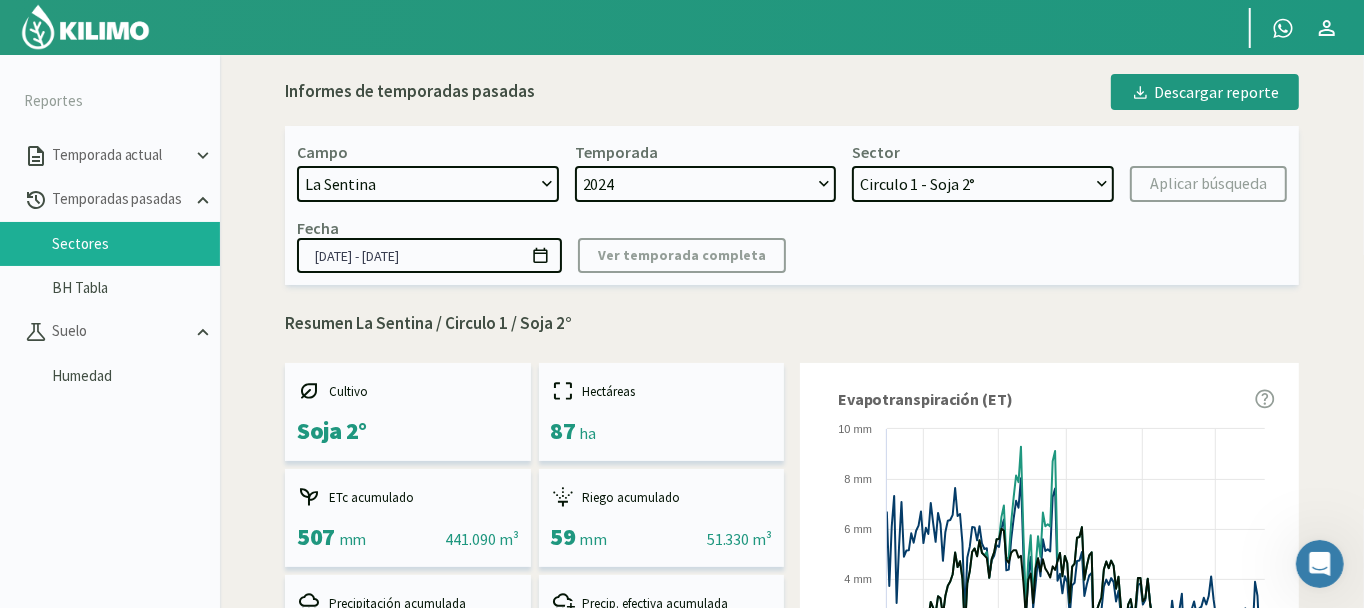 click on "Circulo 4 - Soja 2°   Circulo 4 (1m) - Soja 2°   Circulo 1 (1m) - Soja 2°   Circulo 1 - Soja 2°   Circulo 3 - Soja 1º   Circulo 3 (1m) - Soja 1º   Circulo 2 - Soja 1º   Circulo 2 (1m) - Soja 1º   Circulo 1 - [PERSON_NAME]   Circulo 1 (1m) - [PERSON_NAME]   Circulo 4 (1m) - [PERSON_NAME]   Circulo 4 - [PERSON_NAME]   Circulo 3 (1m) - Maiz   Circulo 3 - Maiz   Circulo 1 (1m) - Soja   Circulo 1 - Soja" 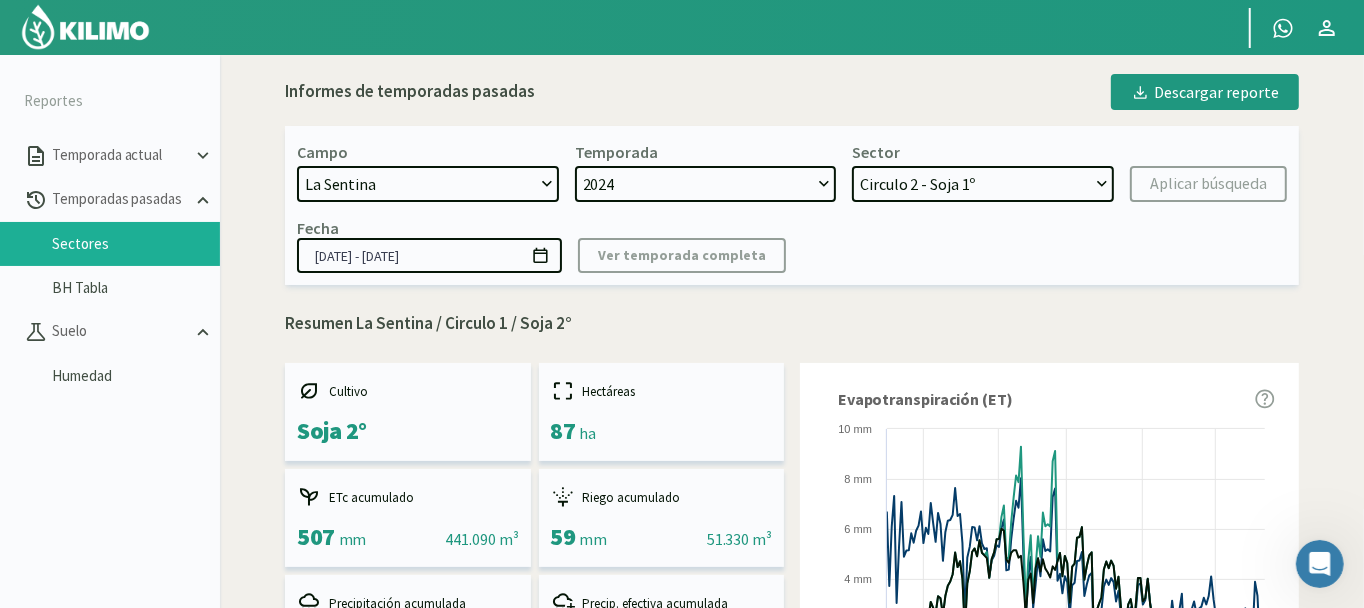 click on "Circulo 4 - Soja 2°   Circulo 4 (1m) - Soja 2°   Circulo 1 (1m) - Soja 2°   Circulo 1 - Soja 2°   Circulo 3 - Soja 1º   Circulo 3 (1m) - Soja 1º   Circulo 2 - Soja 1º   Circulo 2 (1m) - Soja 1º   Circulo 1 - [PERSON_NAME]   Circulo 1 (1m) - [PERSON_NAME]   Circulo 4 (1m) - [PERSON_NAME]   Circulo 4 - [PERSON_NAME]   Circulo 3 (1m) - Maiz   Circulo 3 - Maiz   Circulo 1 (1m) - Soja   Circulo 1 - Soja" 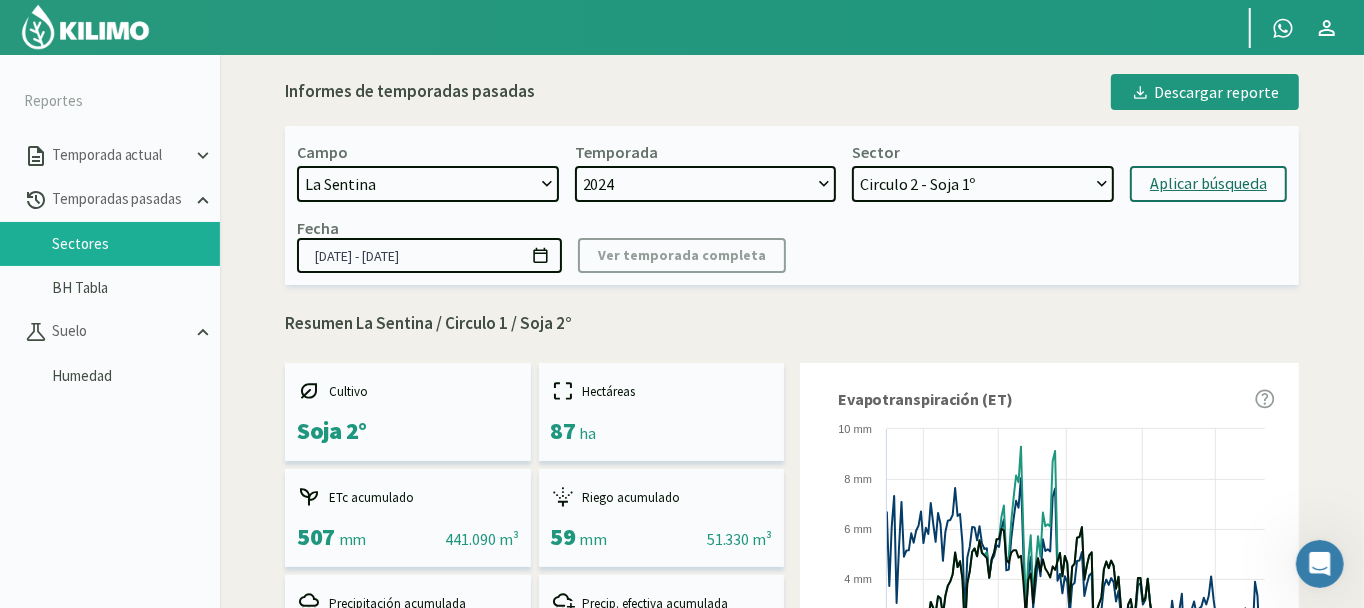 click on "Aplicar búsqueda" 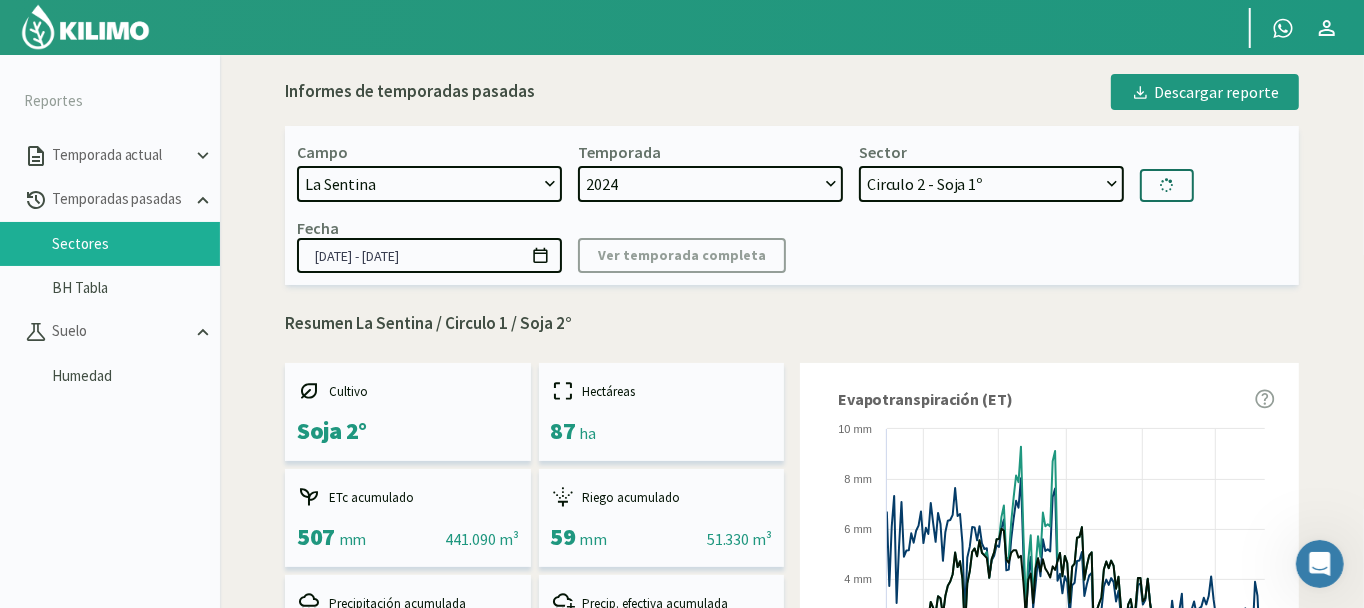 type on "[DATE] - [DATE]" 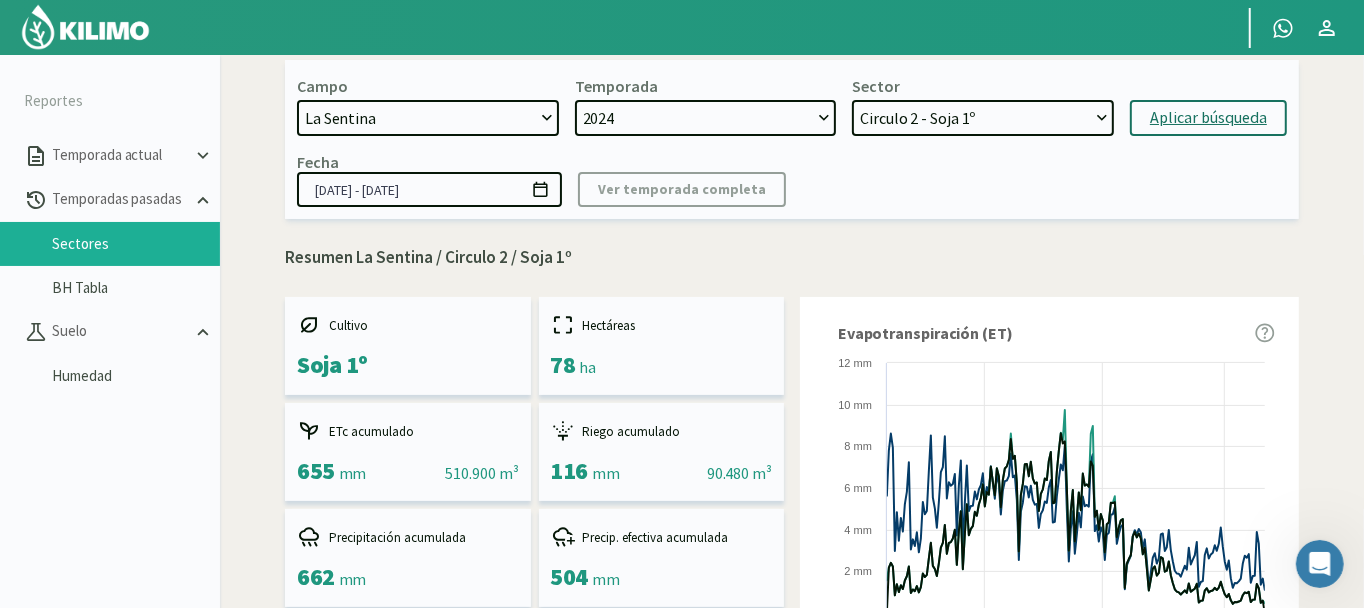 scroll, scrollTop: 0, scrollLeft: 0, axis: both 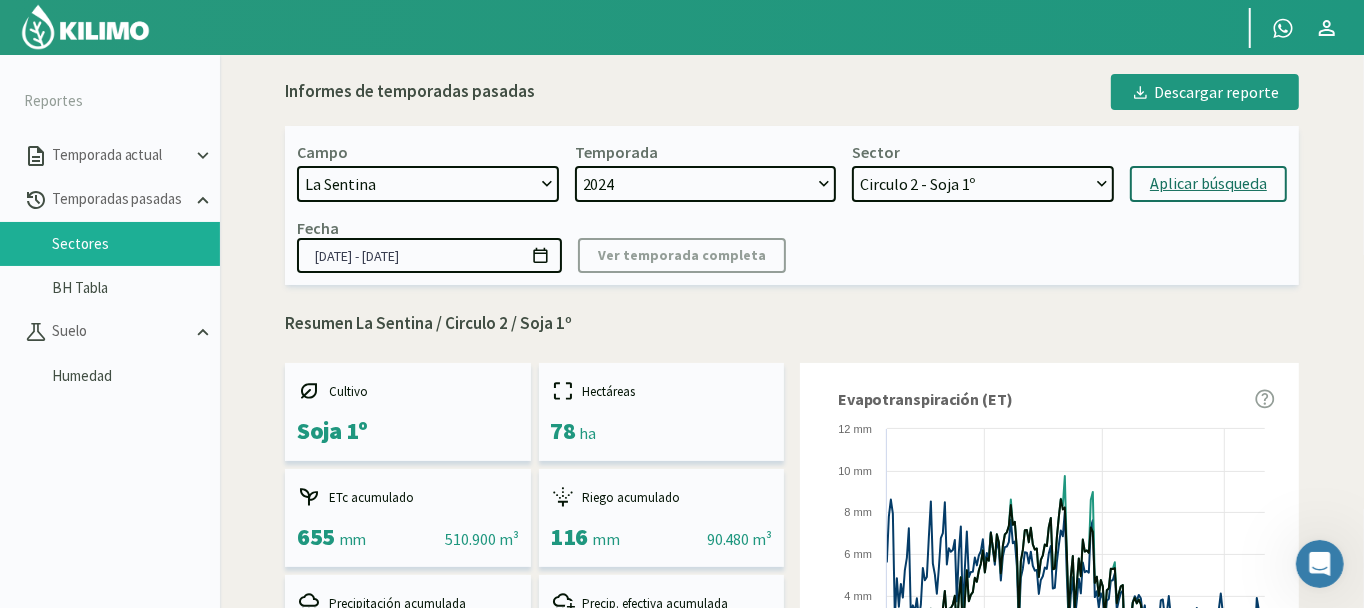 click on "Circulo 4 - Soja 2°   Circulo 4 (1m) - Soja 2°   Circulo 1 (1m) - Soja 2°   Circulo 1 - Soja 2°   Circulo 3 - Soja 1º   Circulo 3 (1m) - Soja 1º   Circulo 2 - Soja 1º   Circulo 2 (1m) - Soja 1º   Circulo 1 - [PERSON_NAME]   Circulo 1 (1m) - [PERSON_NAME]   Circulo 4 (1m) - [PERSON_NAME]   Circulo 4 - [PERSON_NAME]   Circulo 3 (1m) - Maiz   Circulo 3 - Maiz   Circulo 1 (1m) - Soja   Circulo 1 - Soja" 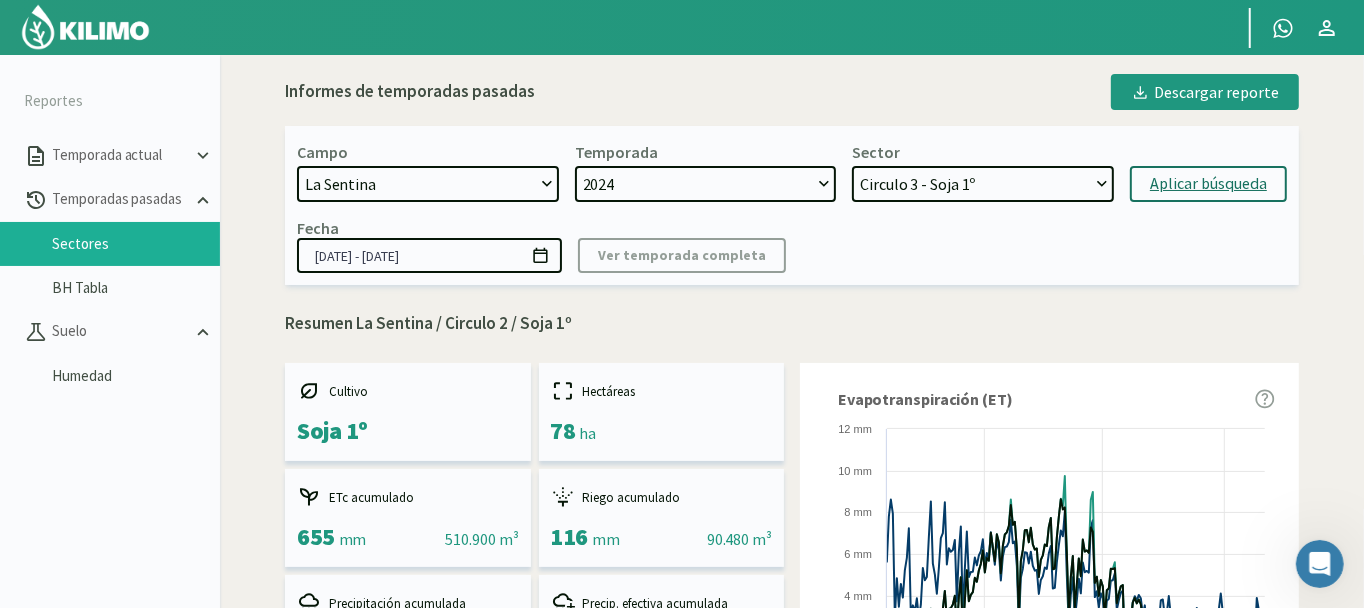 click on "Circulo 4 - Soja 2°   Circulo 4 (1m) - Soja 2°   Circulo 1 (1m) - Soja 2°   Circulo 1 - Soja 2°   Circulo 3 - Soja 1º   Circulo 3 (1m) - Soja 1º   Circulo 2 - Soja 1º   Circulo 2 (1m) - Soja 1º   Circulo 1 - [PERSON_NAME]   Circulo 1 (1m) - [PERSON_NAME]   Circulo 4 (1m) - [PERSON_NAME]   Circulo 4 - [PERSON_NAME]   Circulo 3 (1m) - Maiz   Circulo 3 - Maiz   Circulo 1 (1m) - Soja   Circulo 1 - Soja" 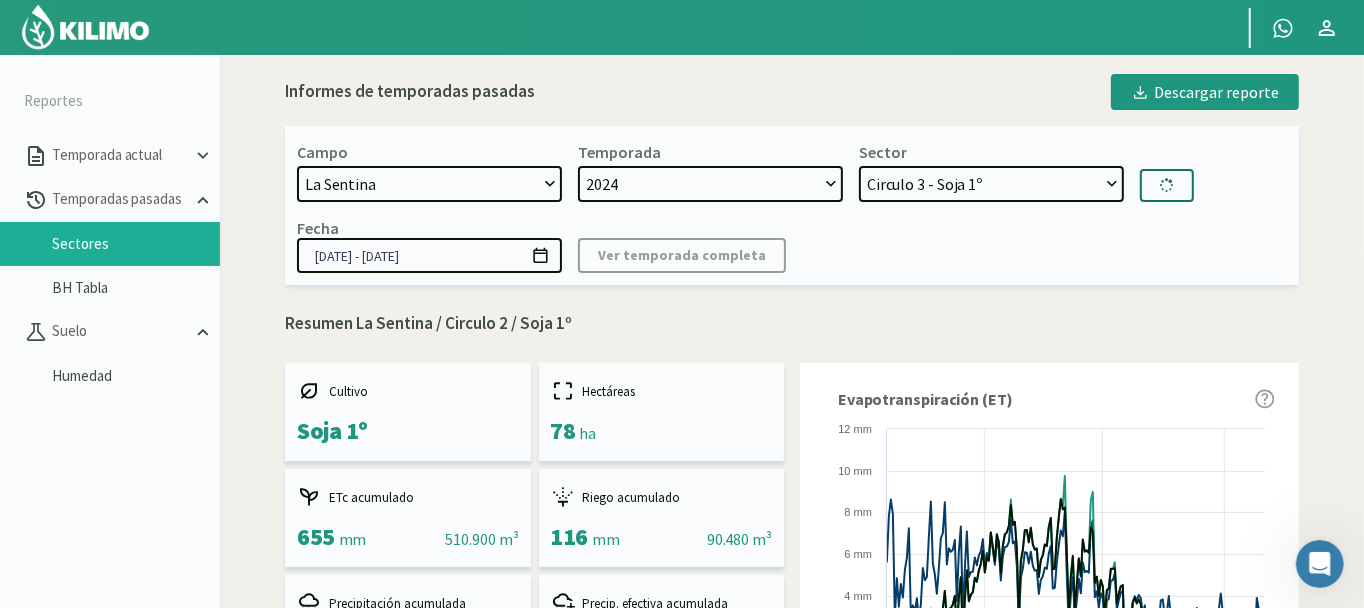 select on "36: Object" 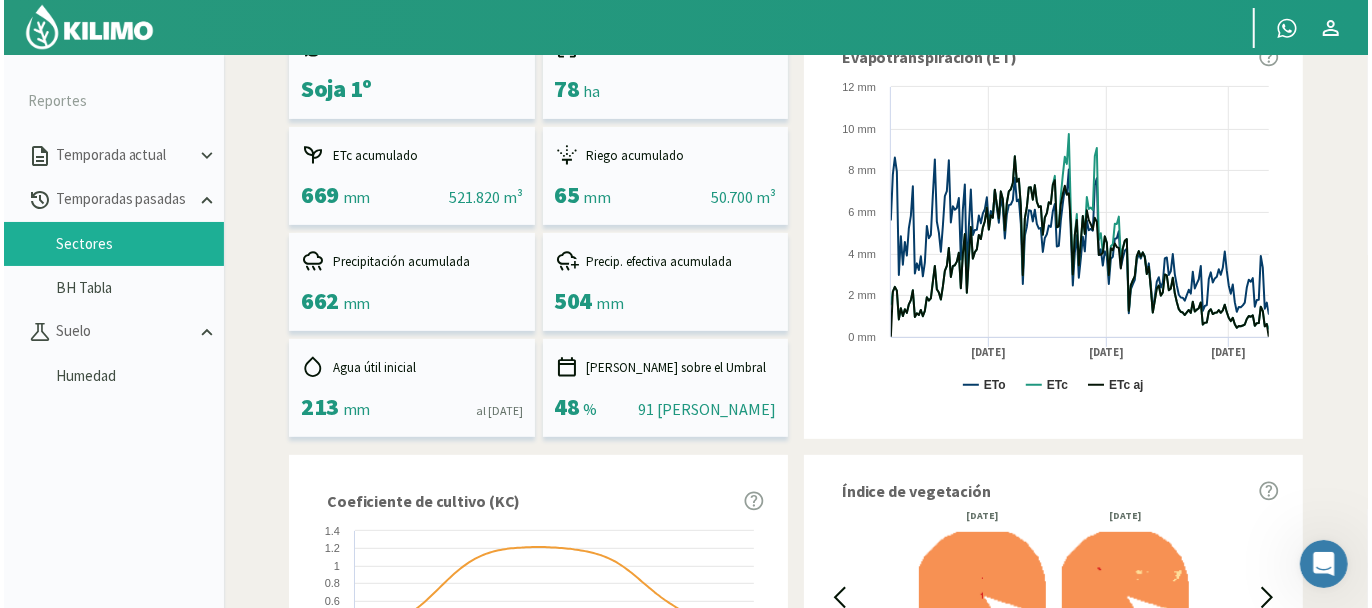 scroll, scrollTop: 366, scrollLeft: 0, axis: vertical 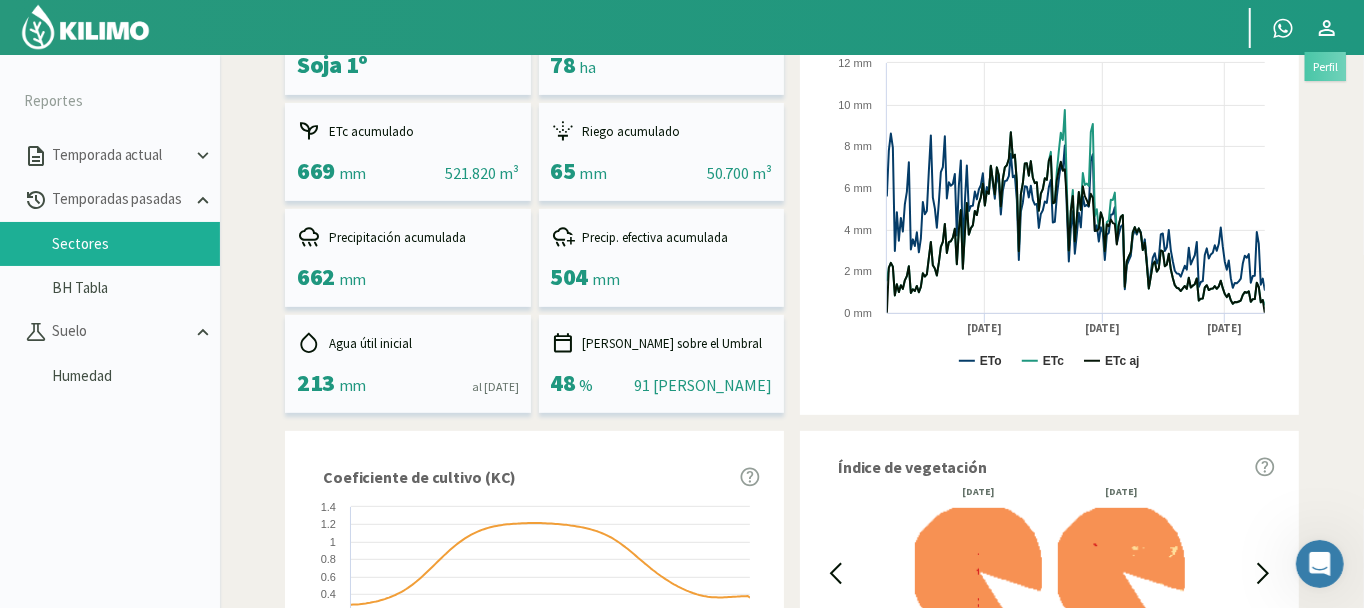 click 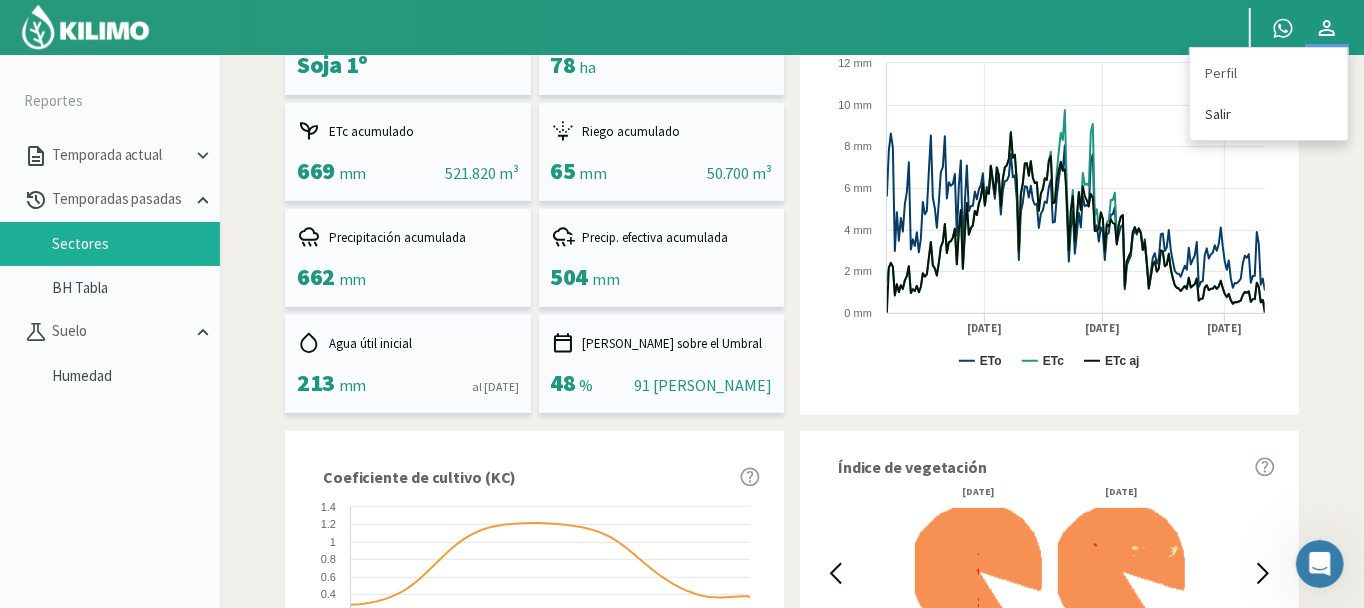 click on "Salir" 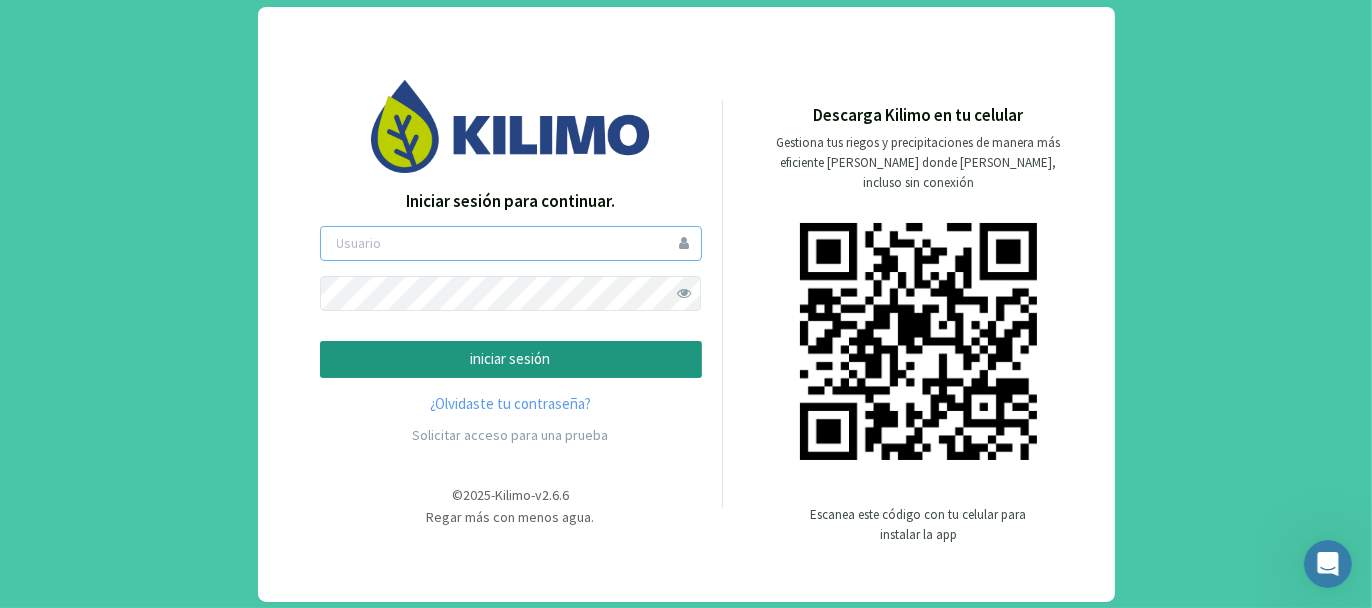 type on "tacchi" 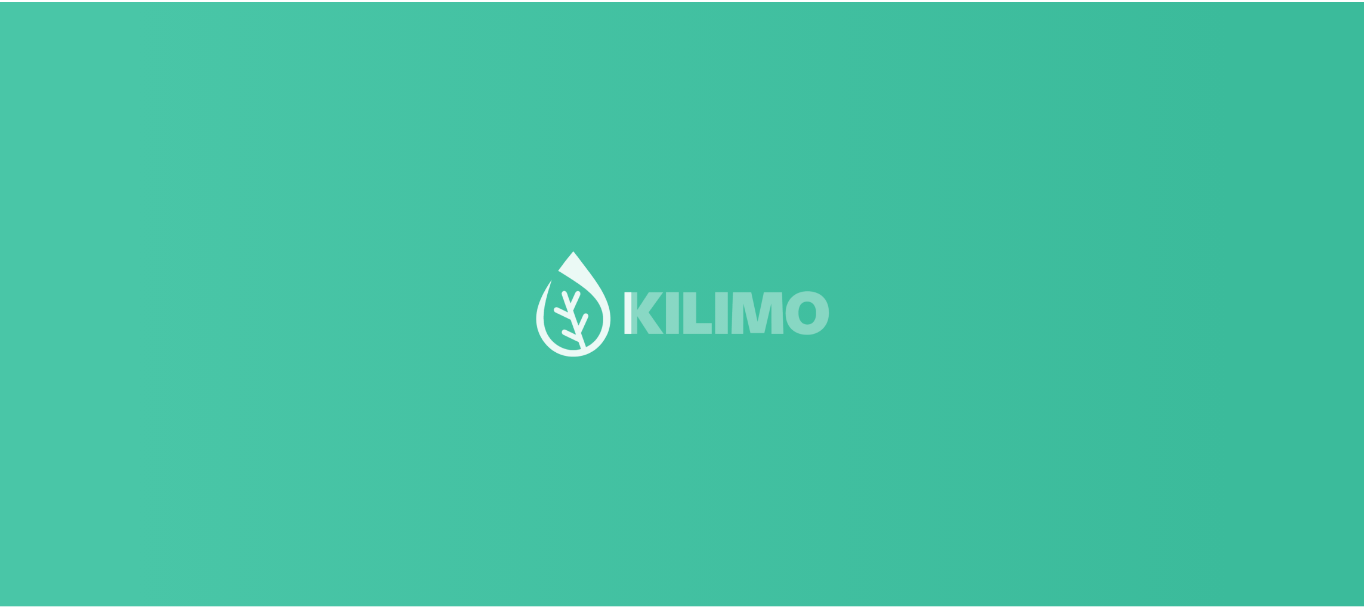 scroll, scrollTop: 0, scrollLeft: 0, axis: both 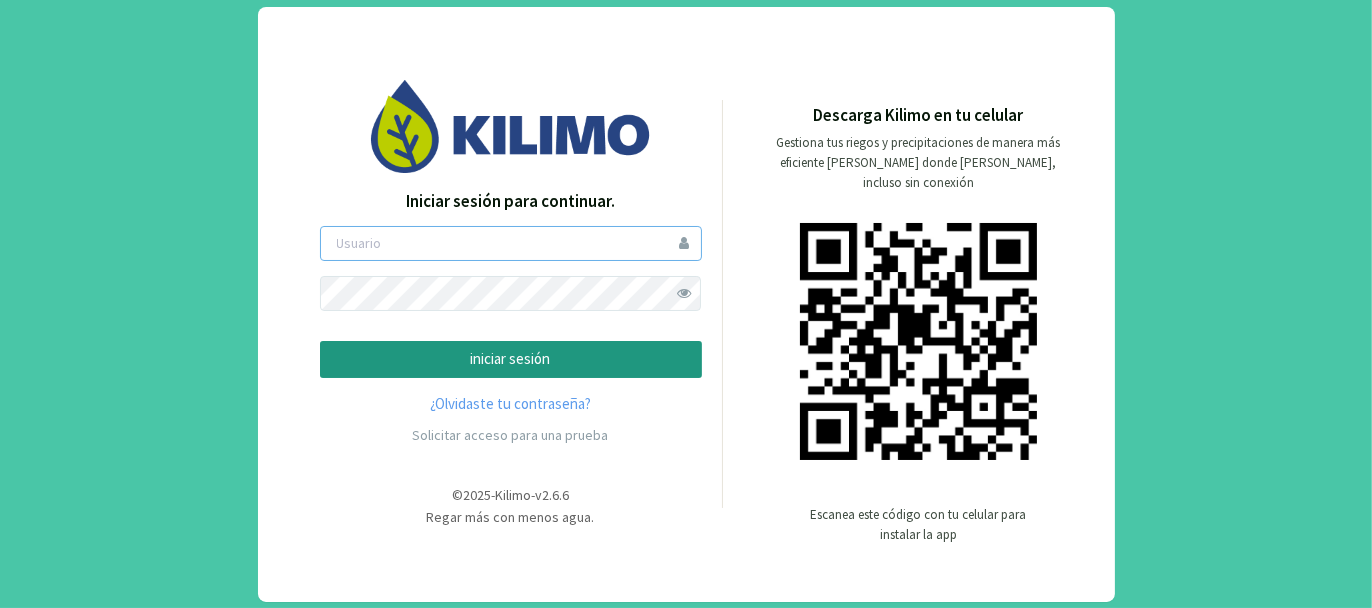 type on "tacchi" 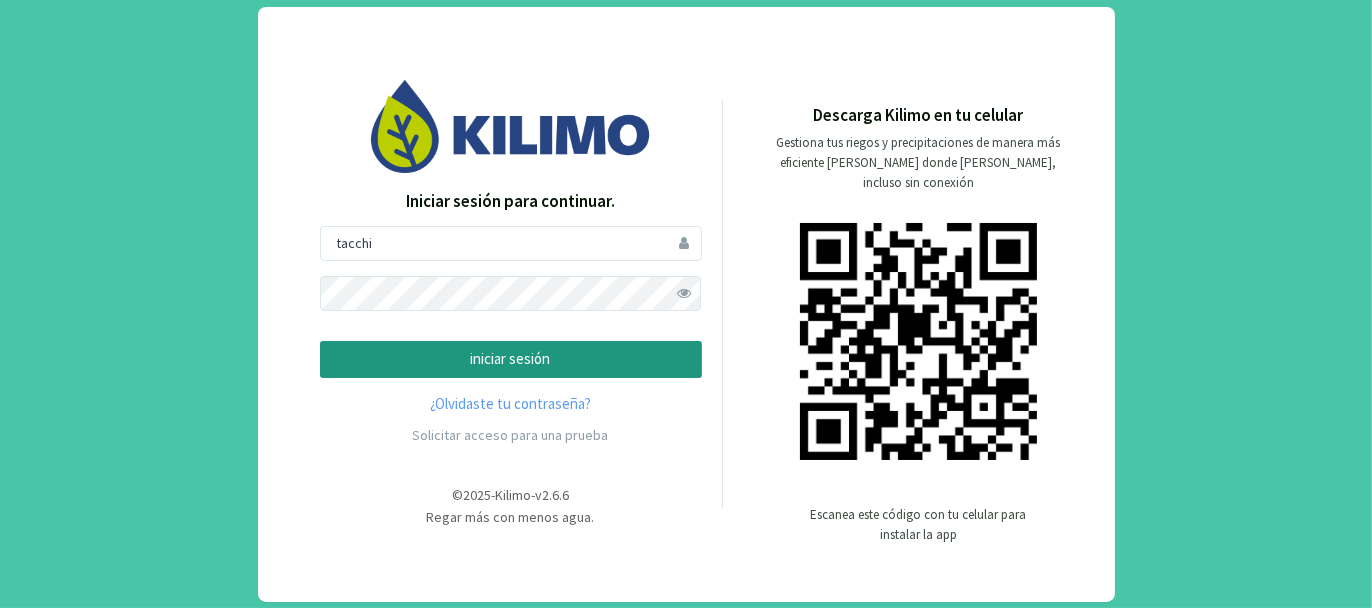 click on "iniciar sesión" 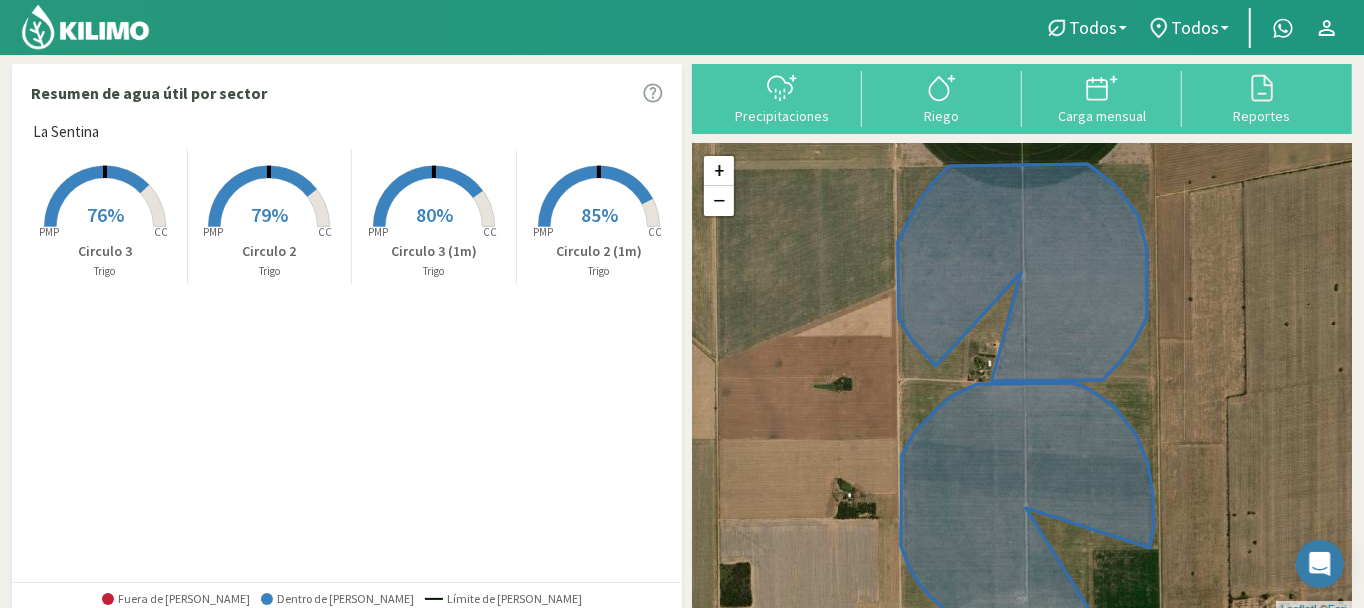 click on "76%" at bounding box center (105, 214) 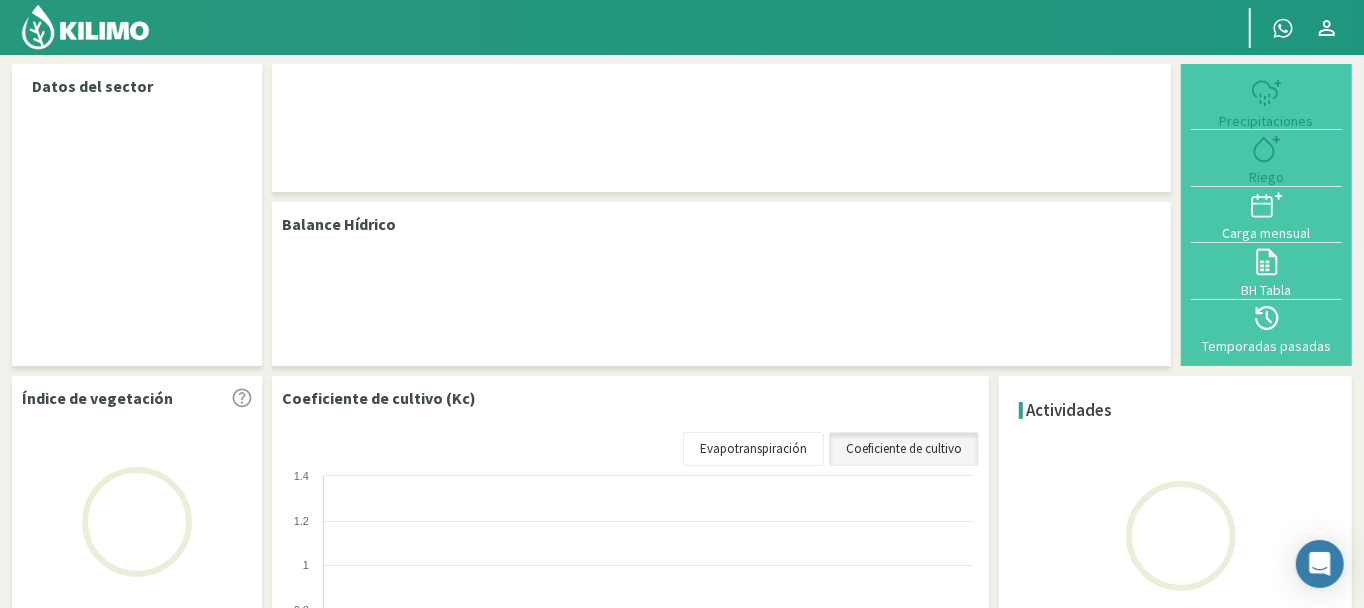 select on "2: Object" 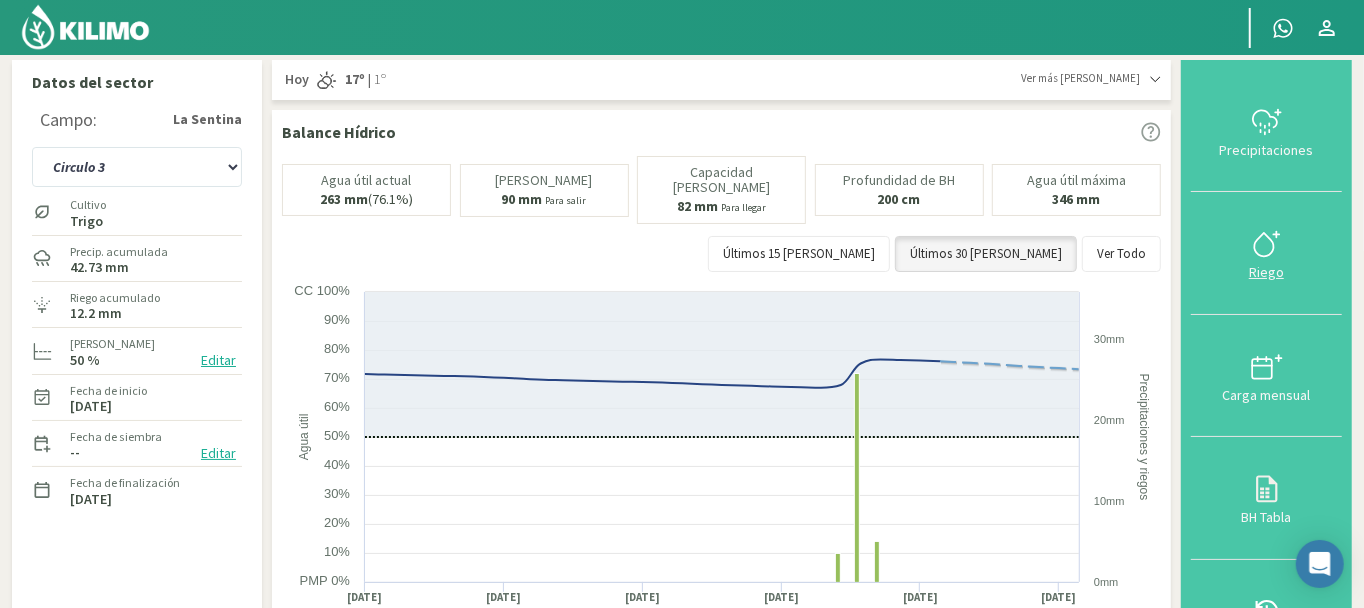 scroll, scrollTop: 0, scrollLeft: 0, axis: both 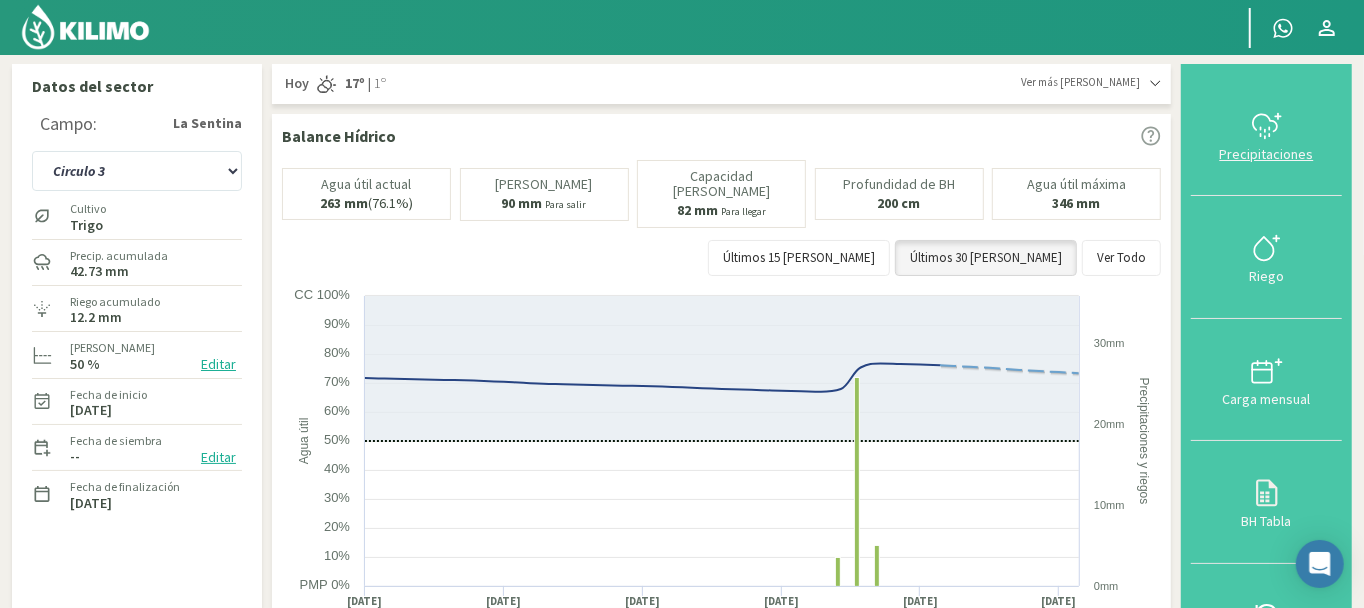 click 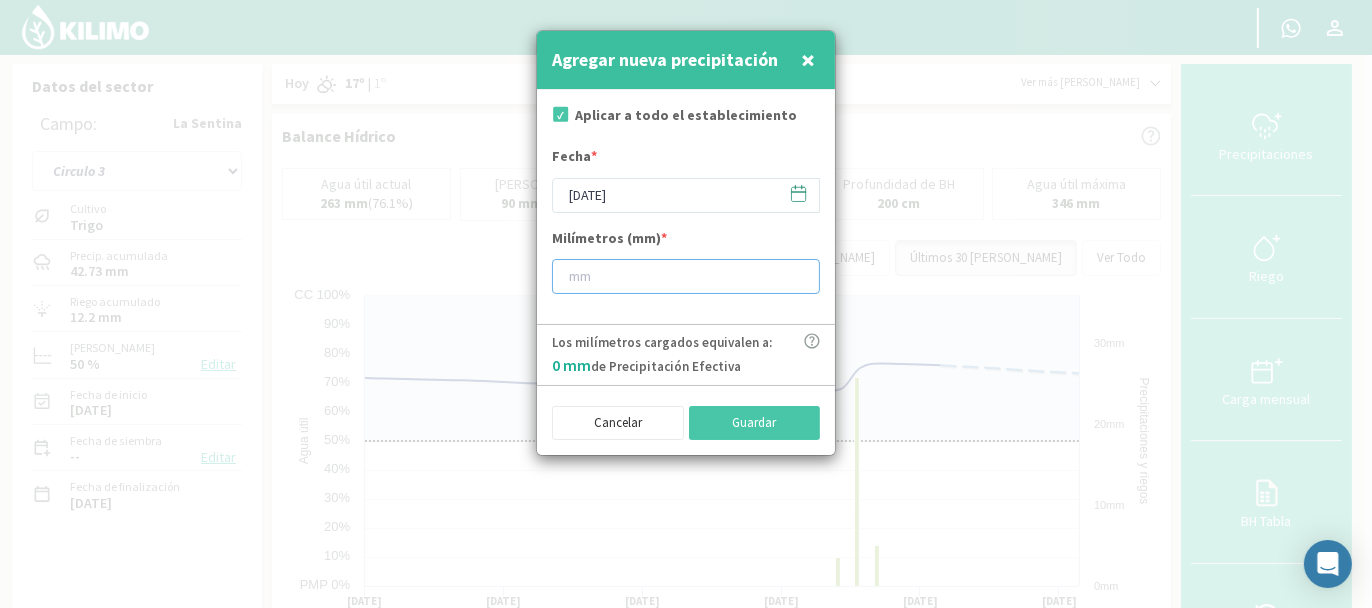 click at bounding box center [686, 276] 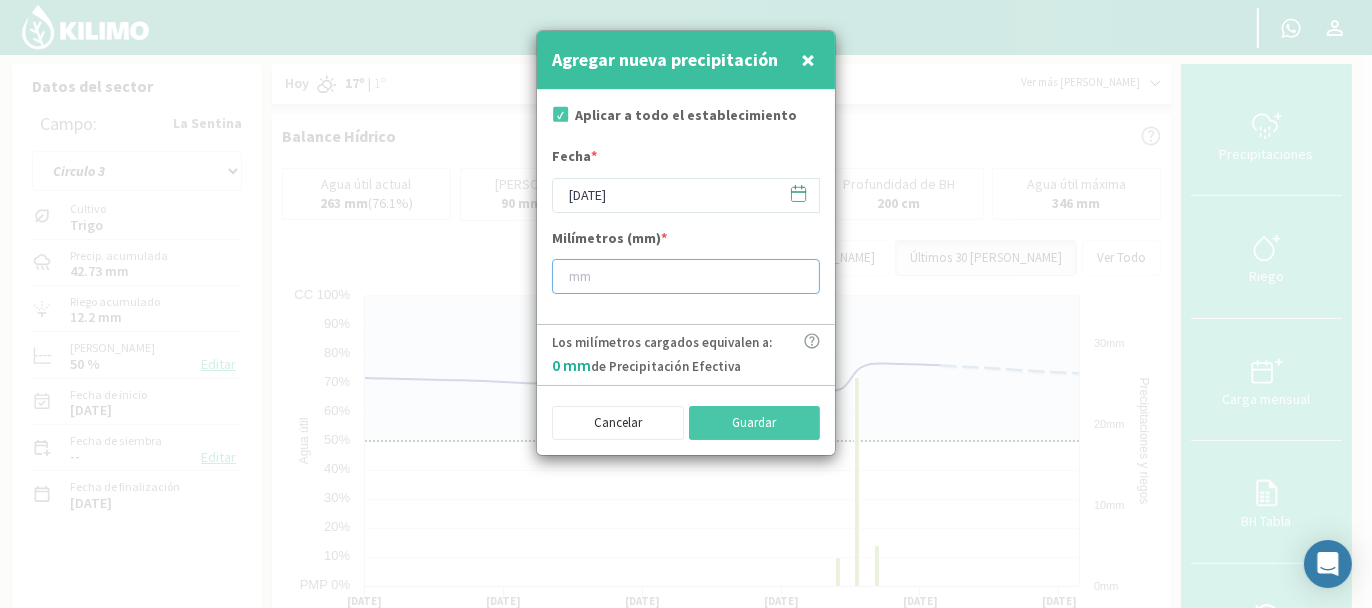 type on "3" 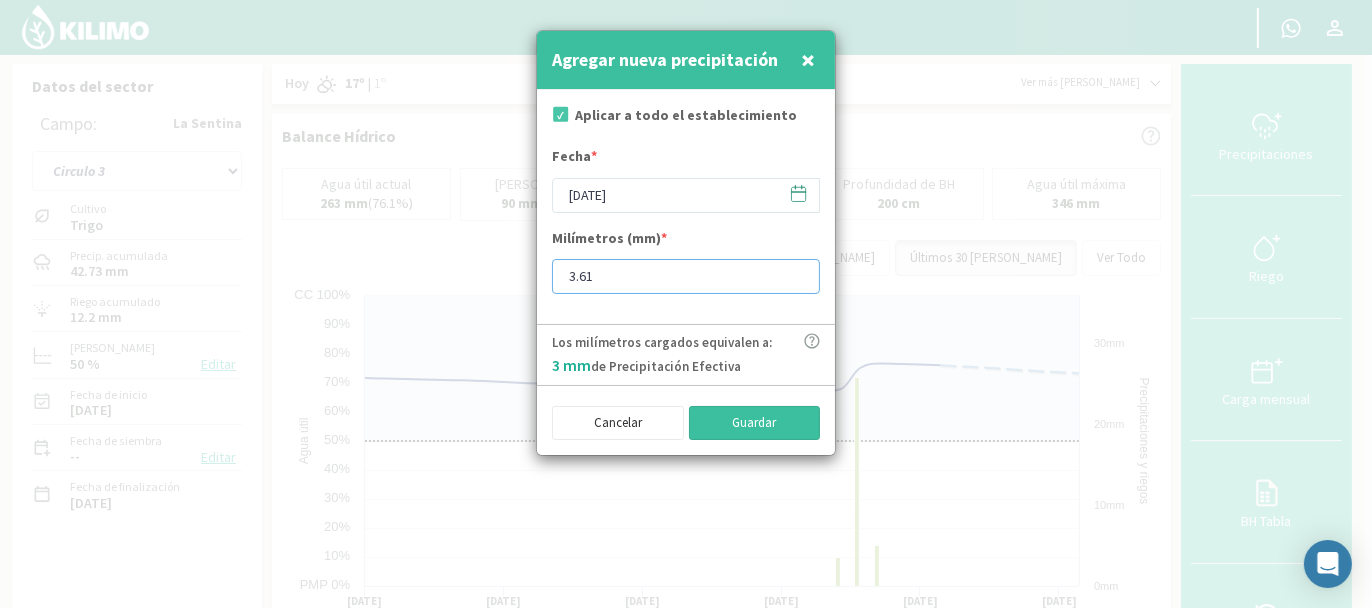 type on "3.61" 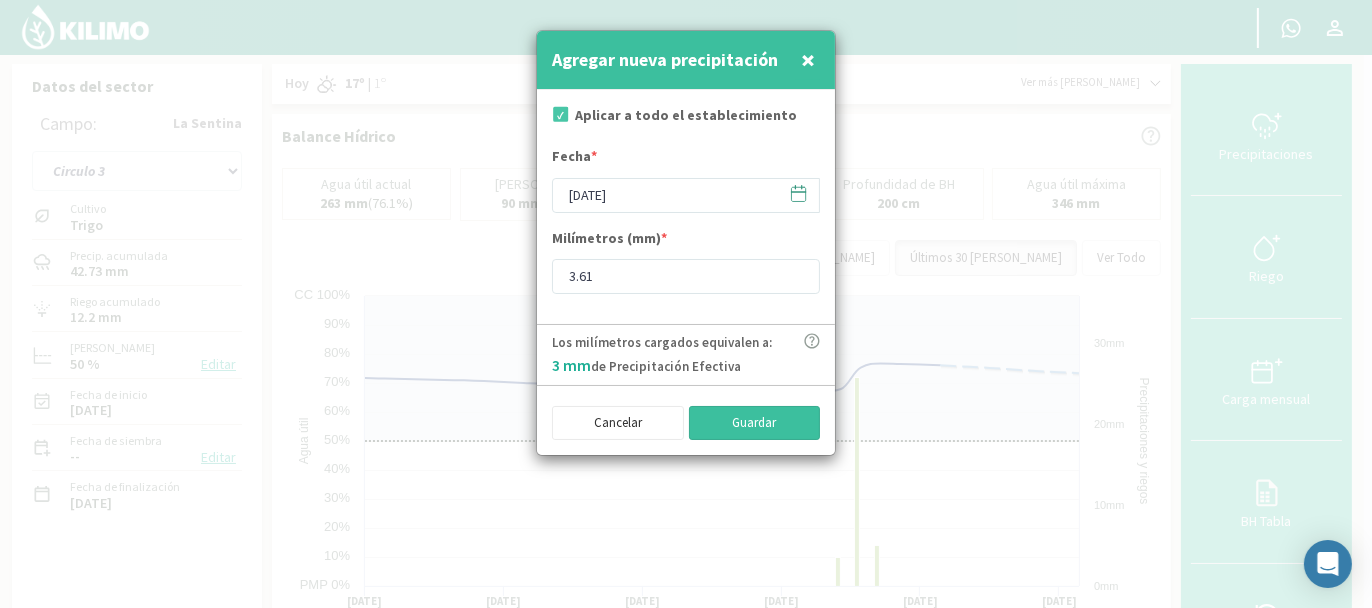 click on "Guardar" at bounding box center [755, 423] 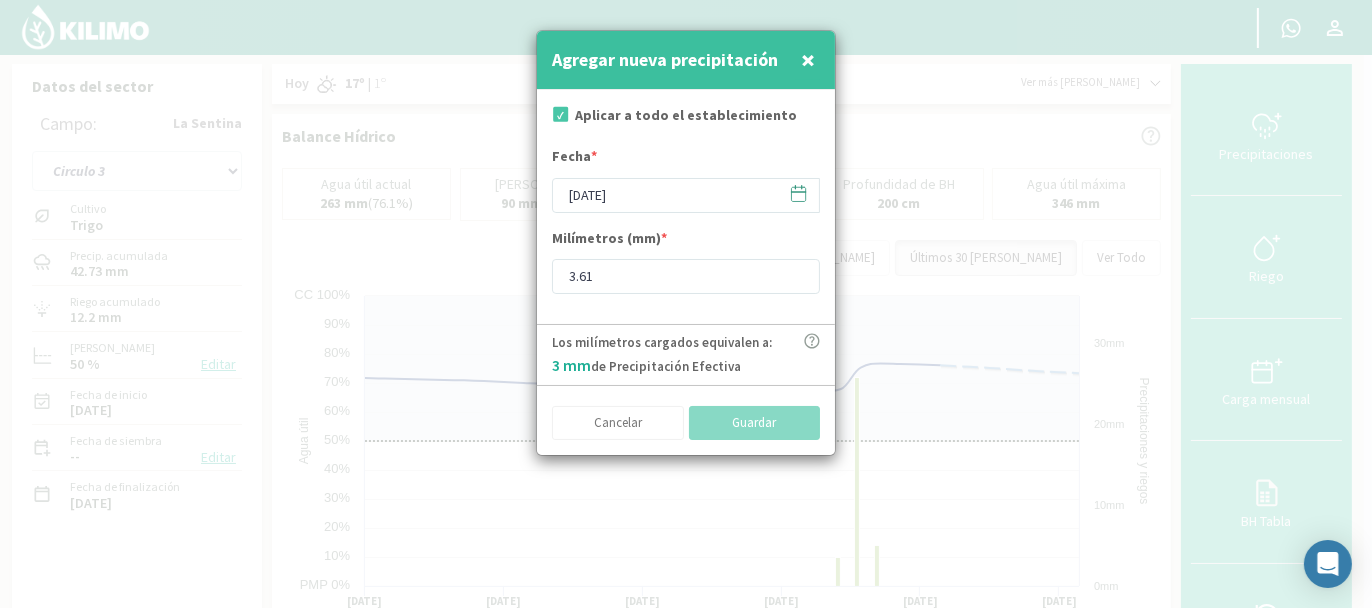 type 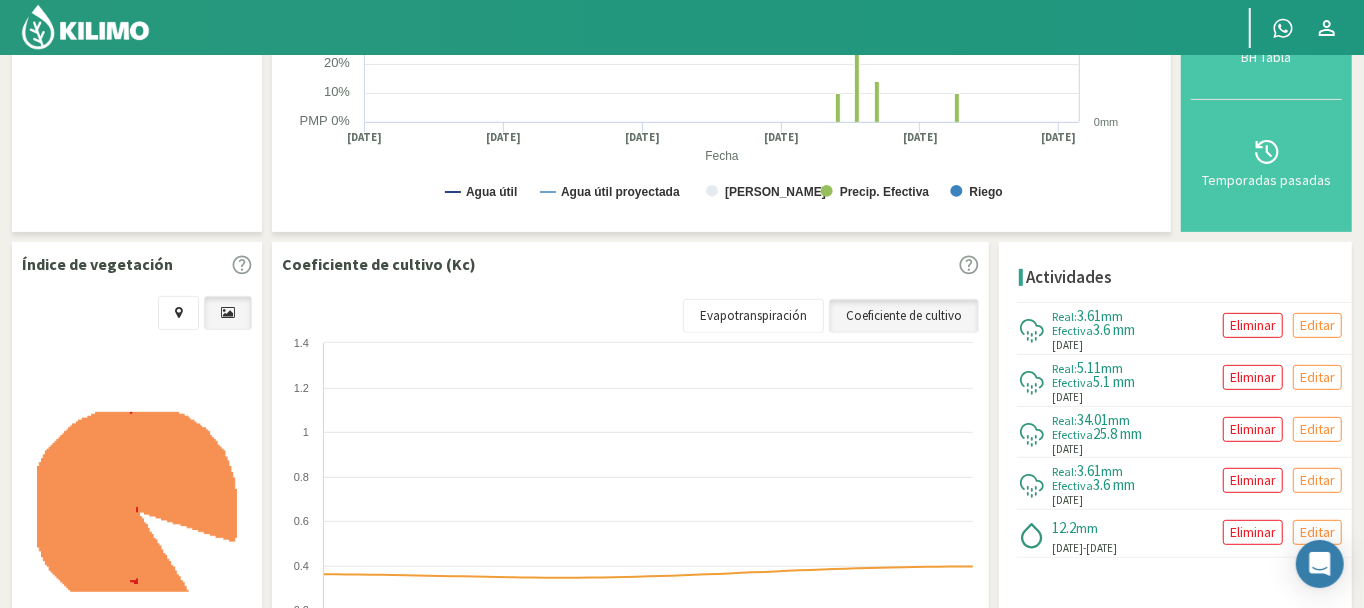 scroll, scrollTop: 466, scrollLeft: 0, axis: vertical 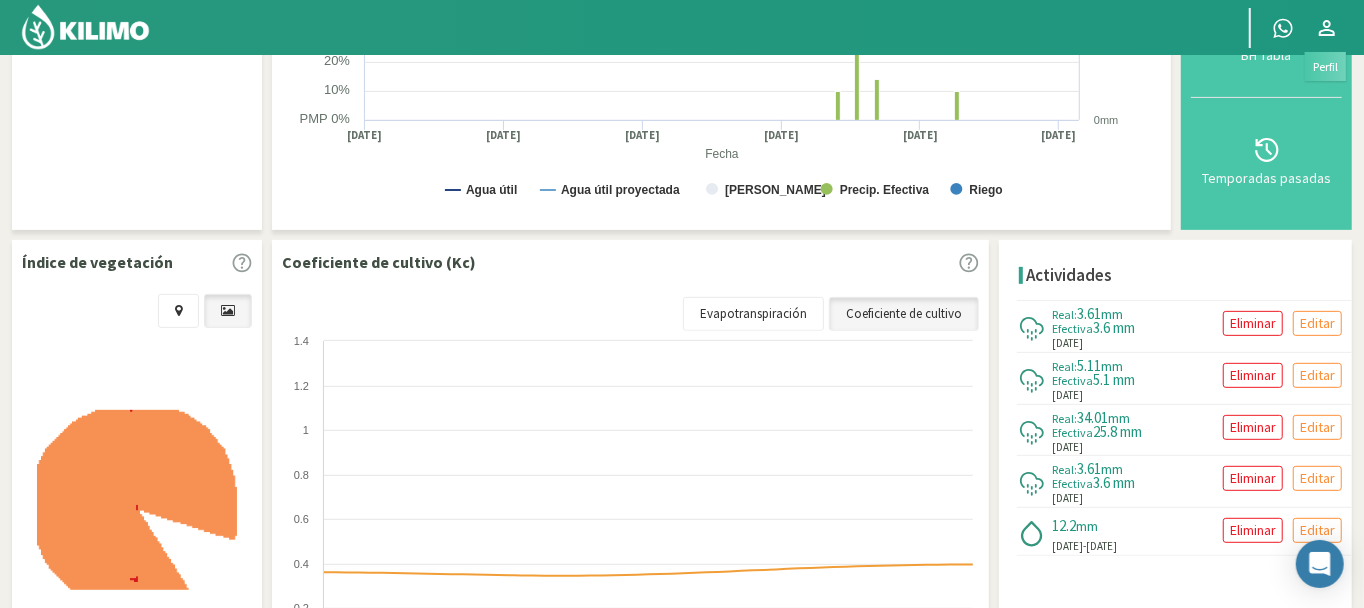 click 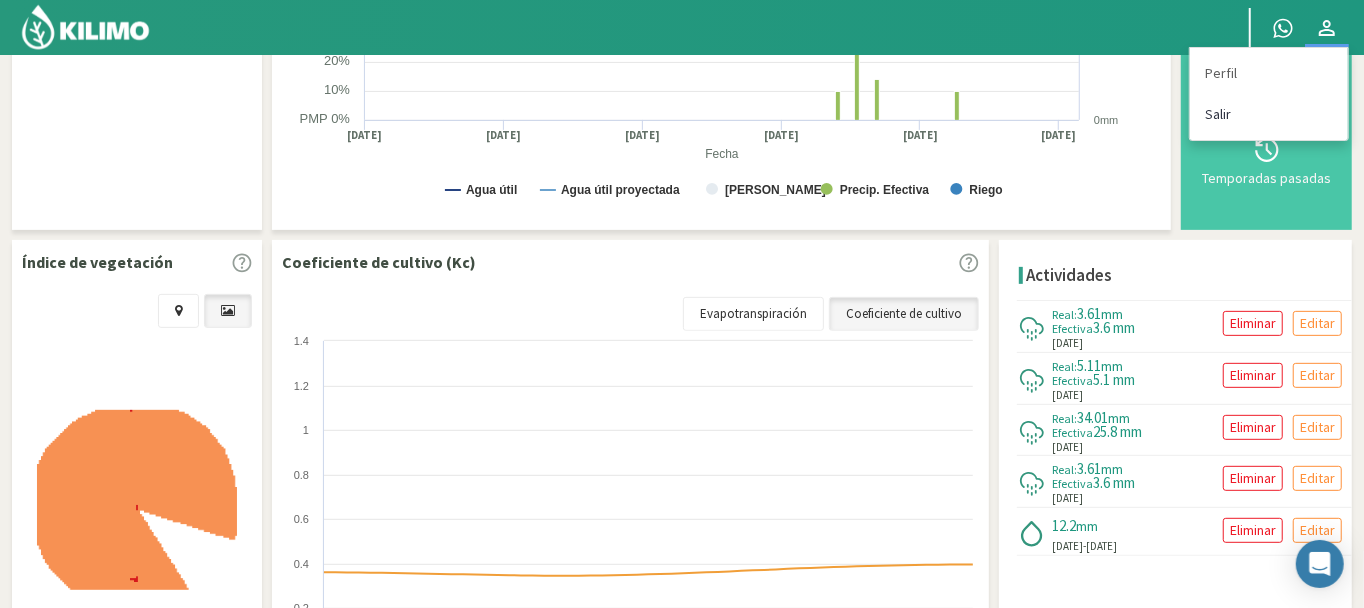 click on "Salir" 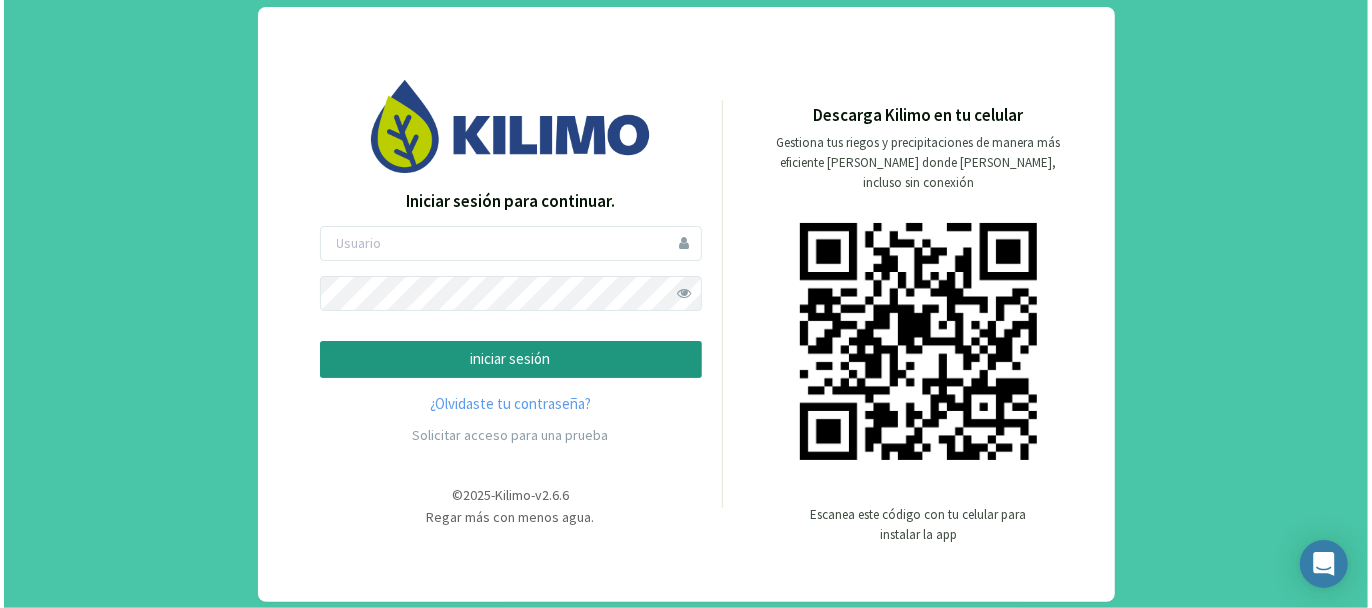 scroll, scrollTop: 0, scrollLeft: 0, axis: both 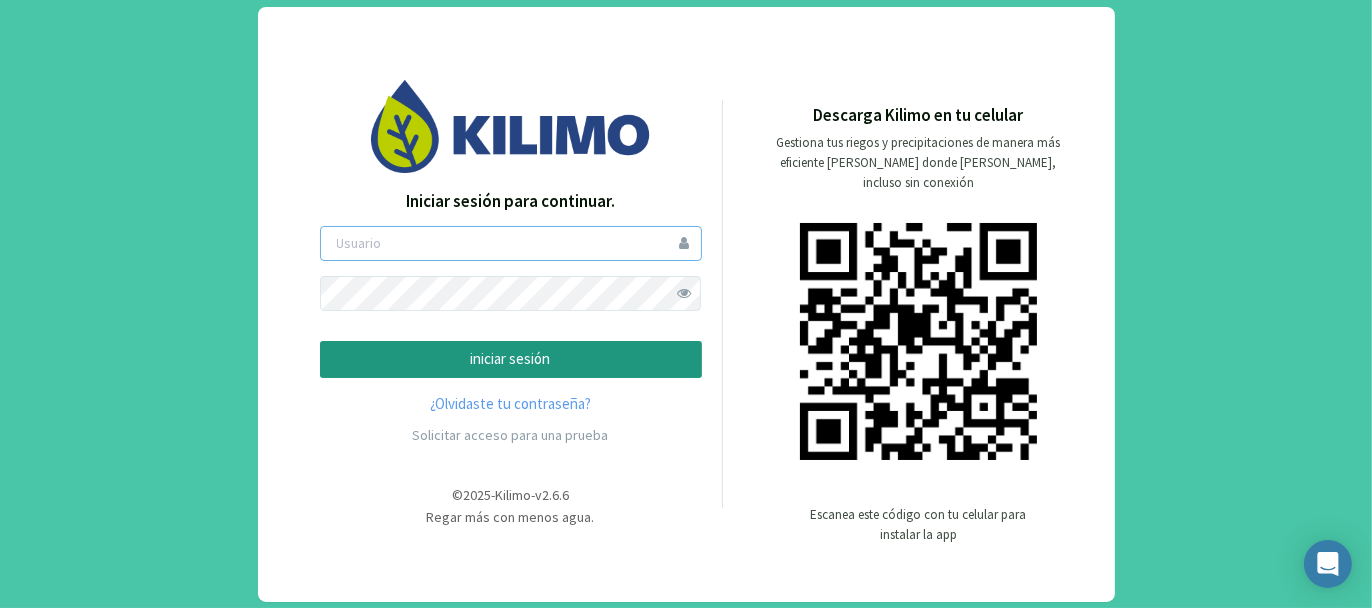 type on "tacchi" 